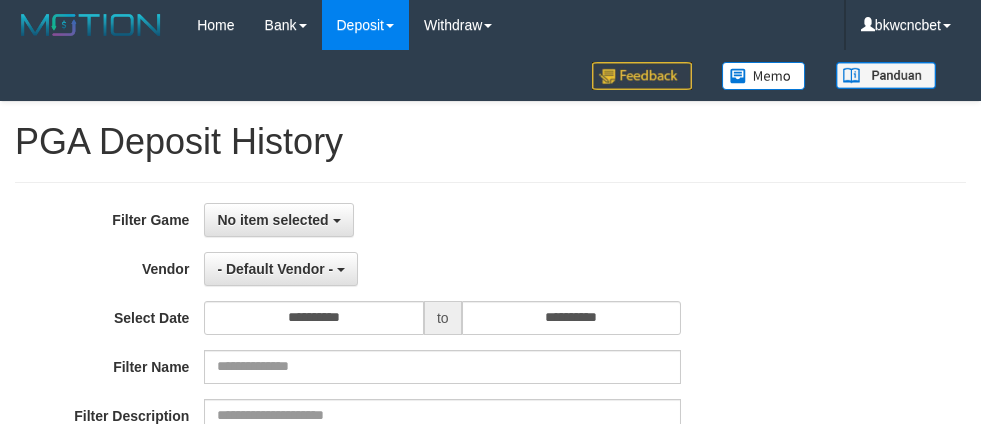 select 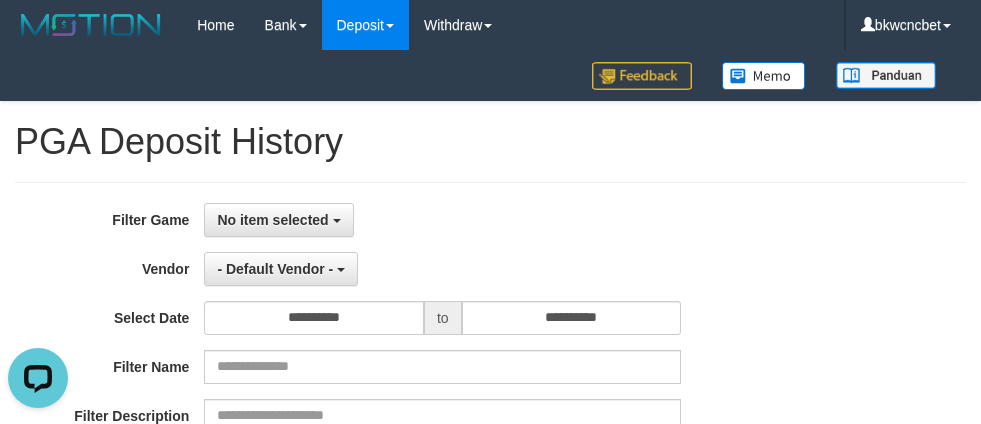 scroll, scrollTop: 0, scrollLeft: 0, axis: both 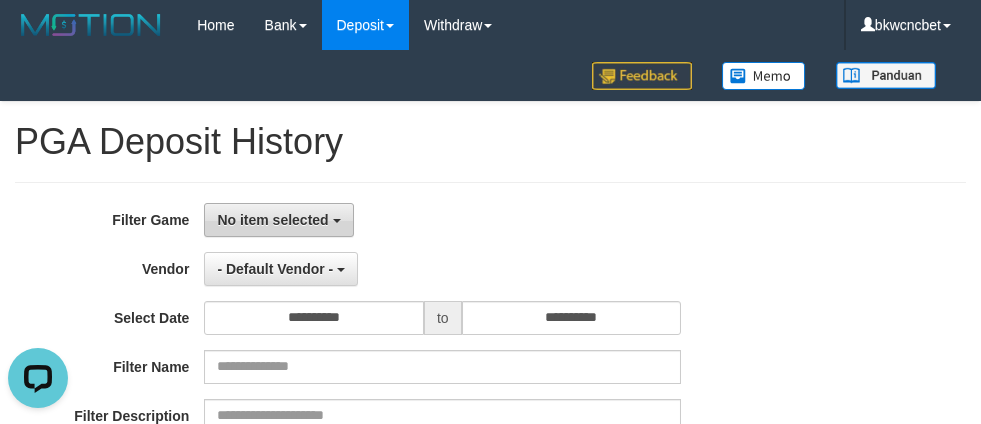 click on "No item selected" at bounding box center [272, 220] 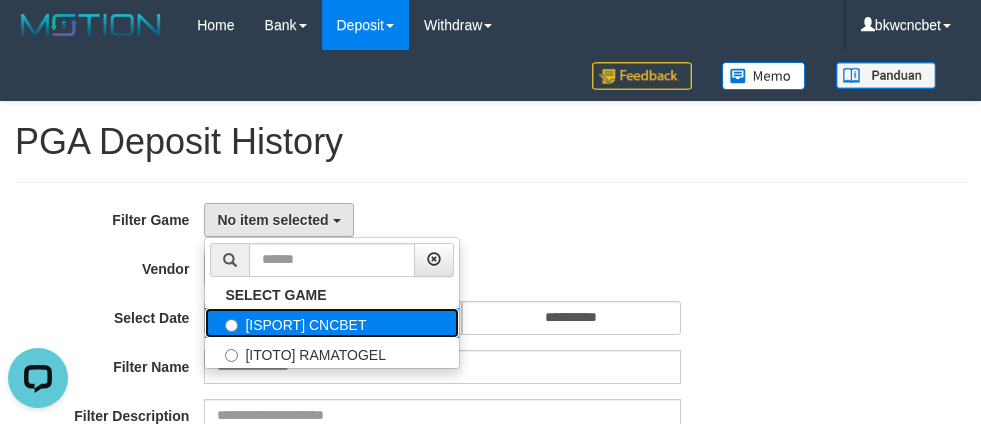 click on "[ISPORT] CNCBET" at bounding box center (332, 323) 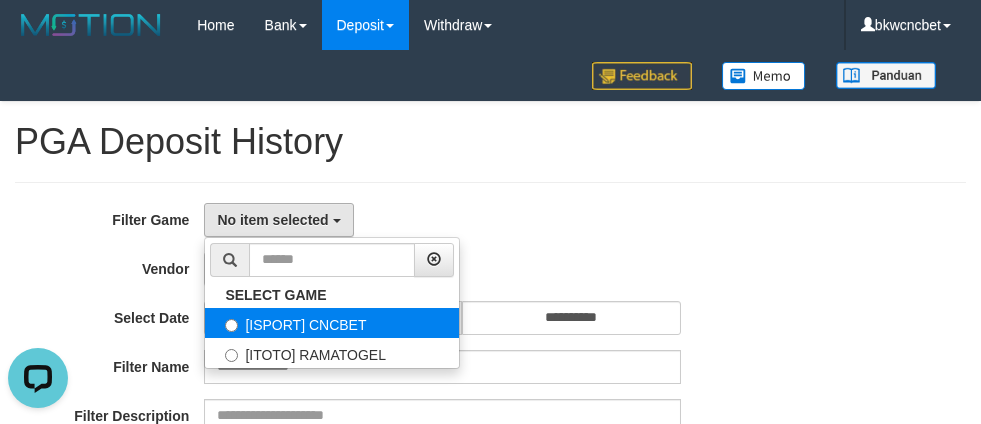 select on "****" 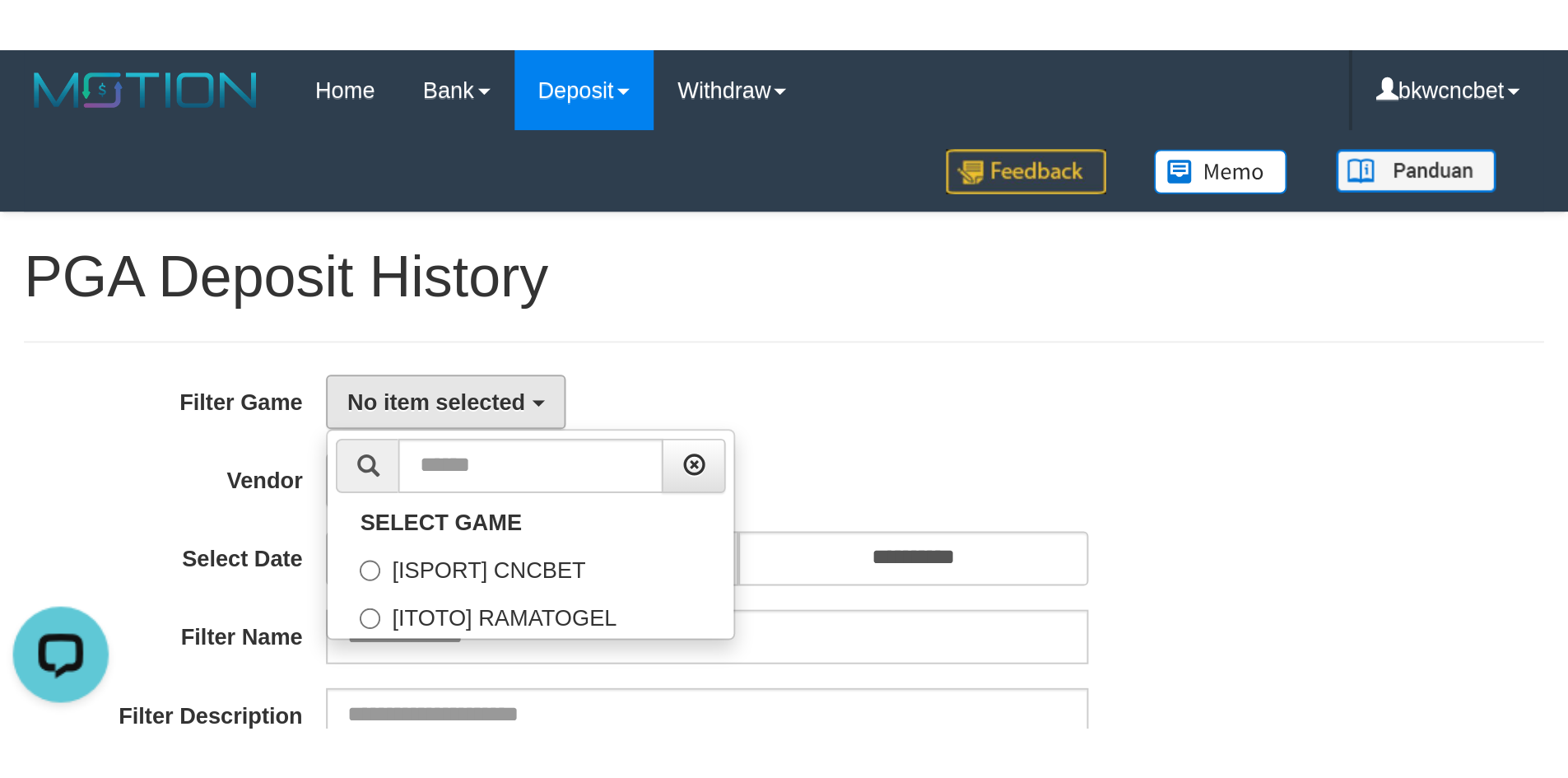 scroll, scrollTop: 15, scrollLeft: 0, axis: vertical 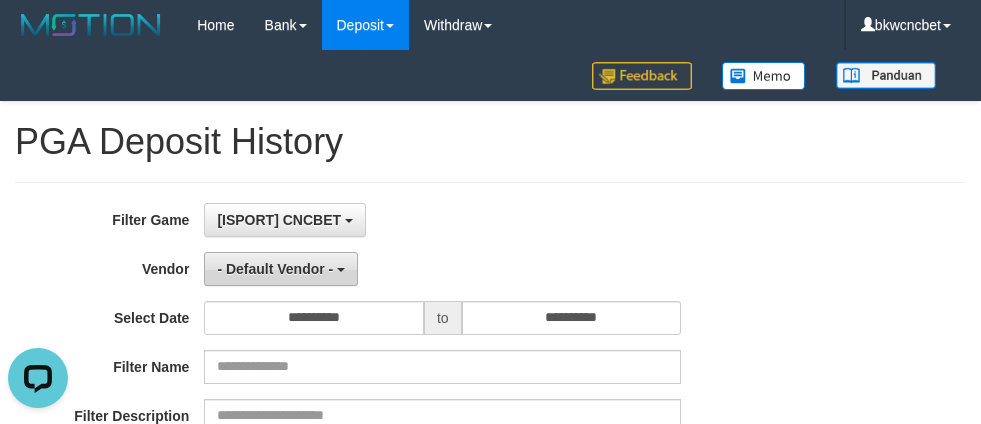 click on "- Default Vendor -" at bounding box center (275, 269) 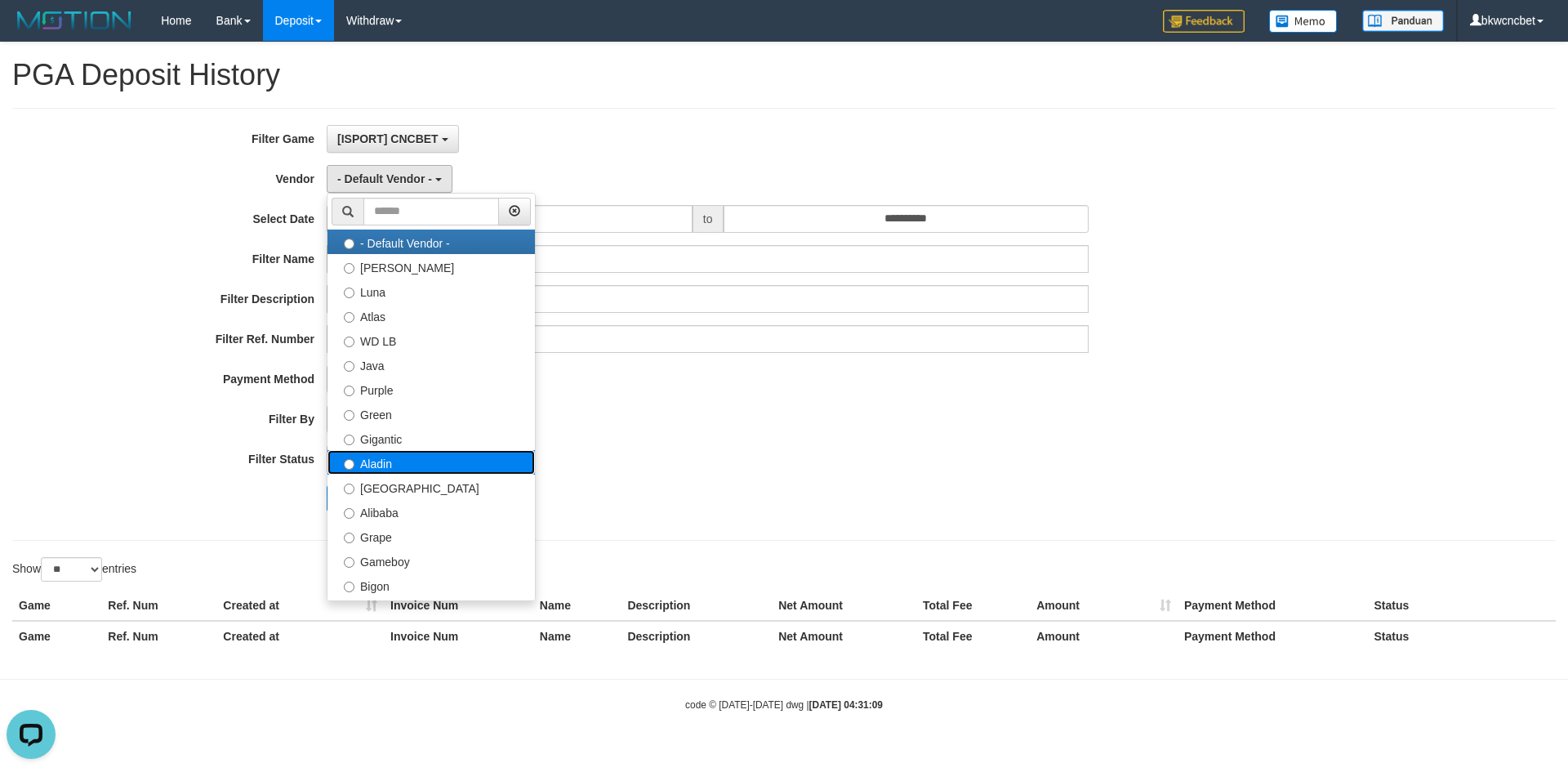 click on "Aladin" at bounding box center (431, 462) 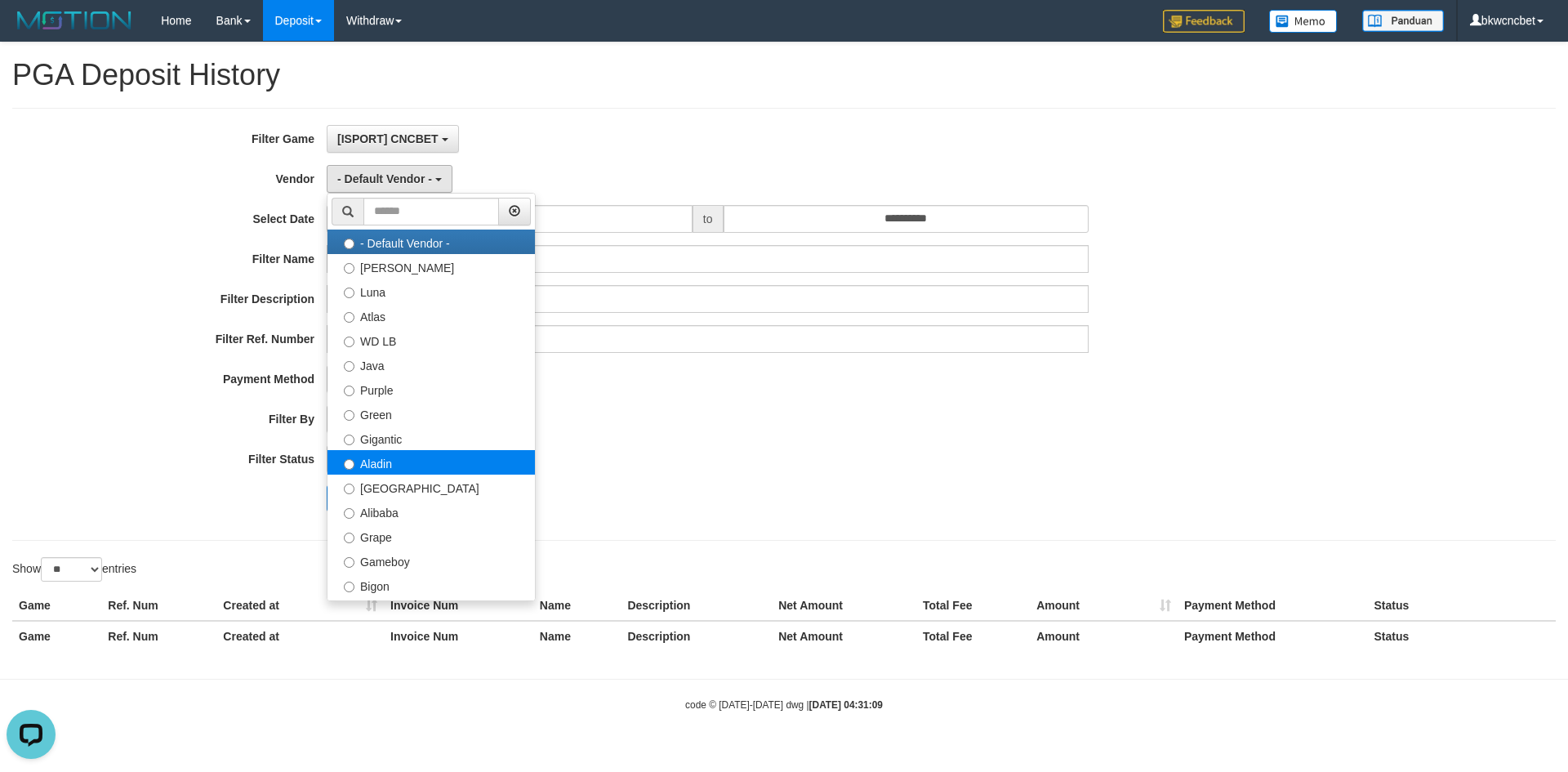 select on "**********" 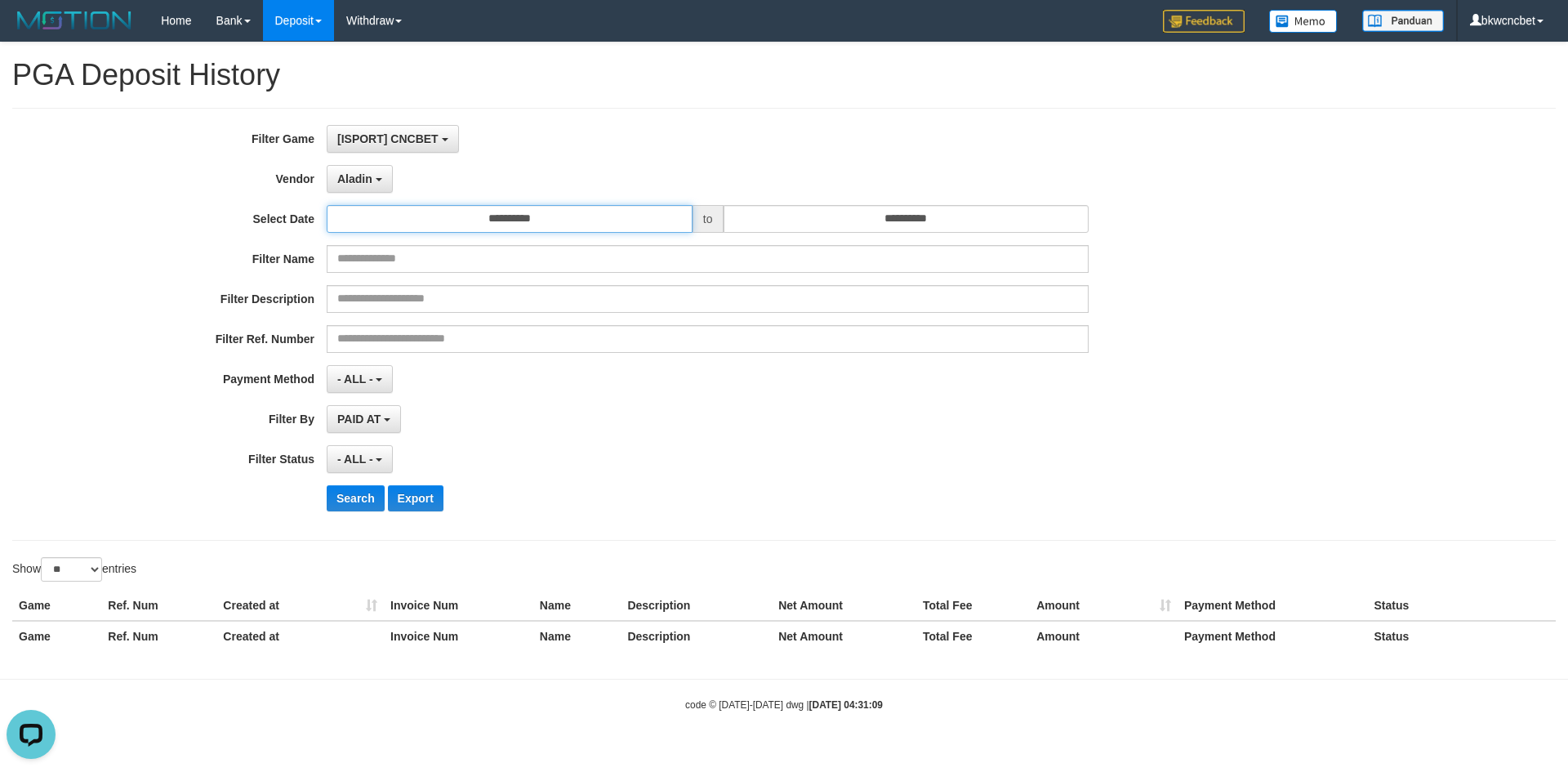 click on "**********" at bounding box center [510, 219] 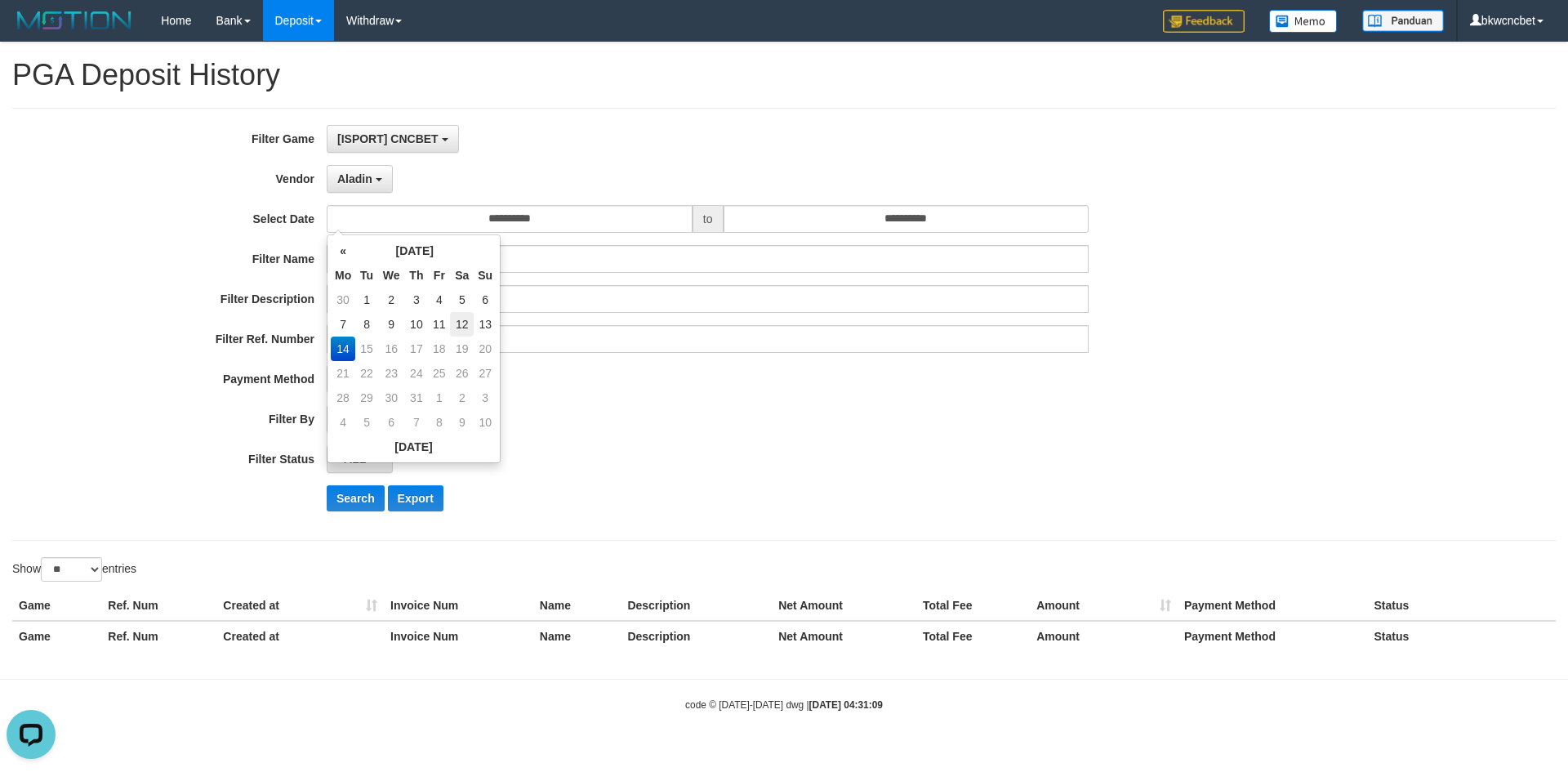click on "12" at bounding box center (461, 324) 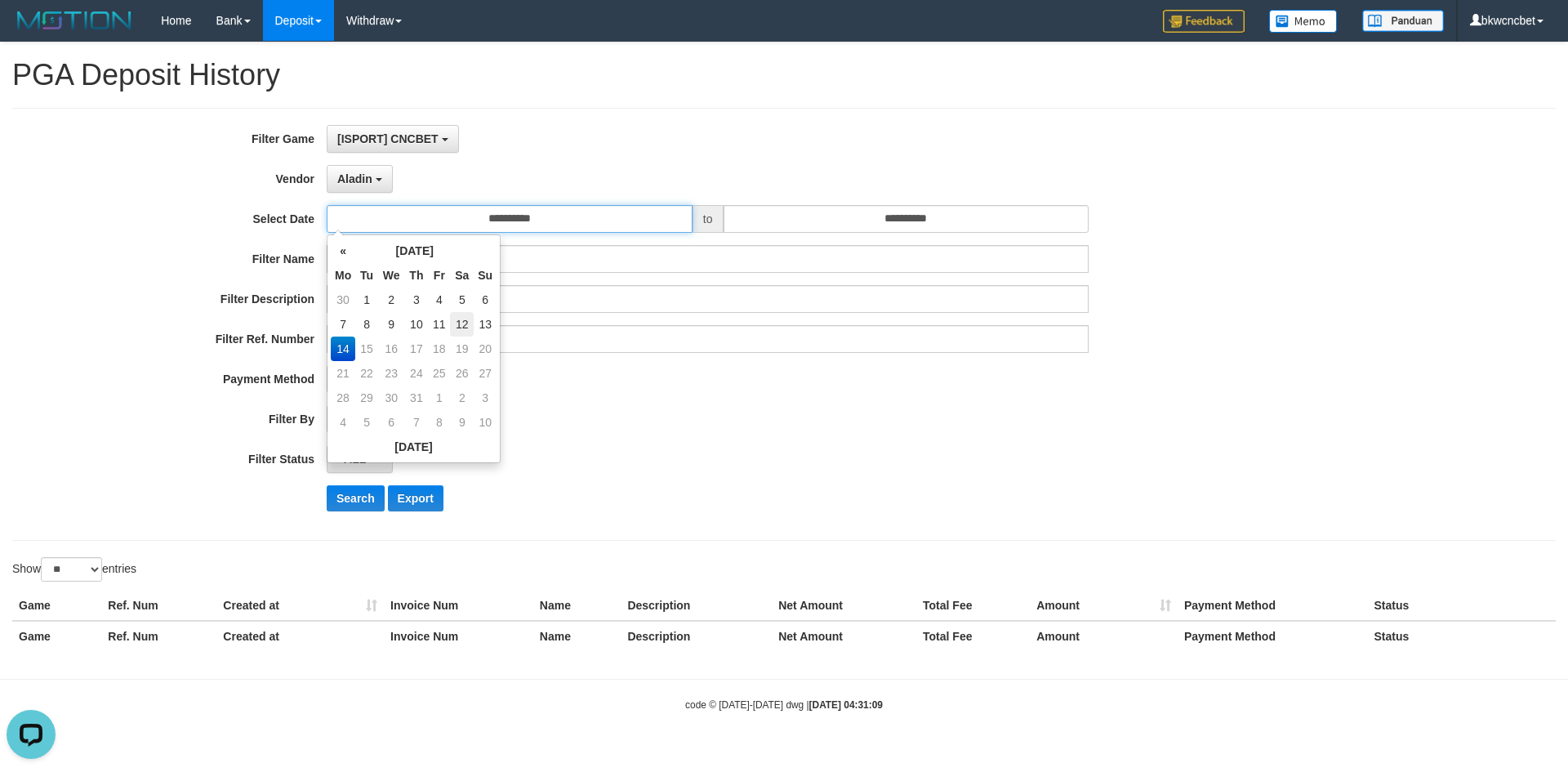 type on "**********" 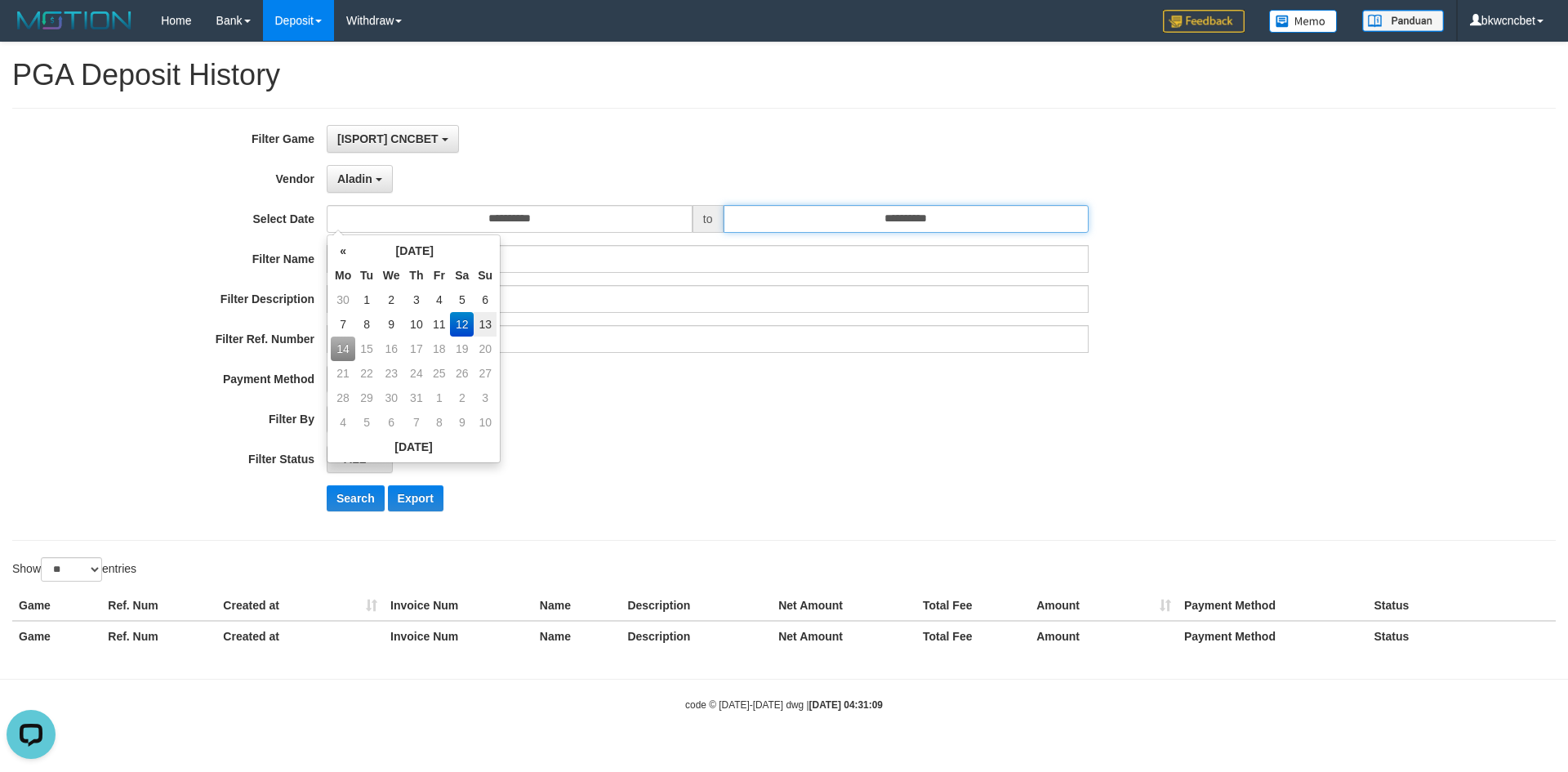click on "**********" at bounding box center [906, 219] 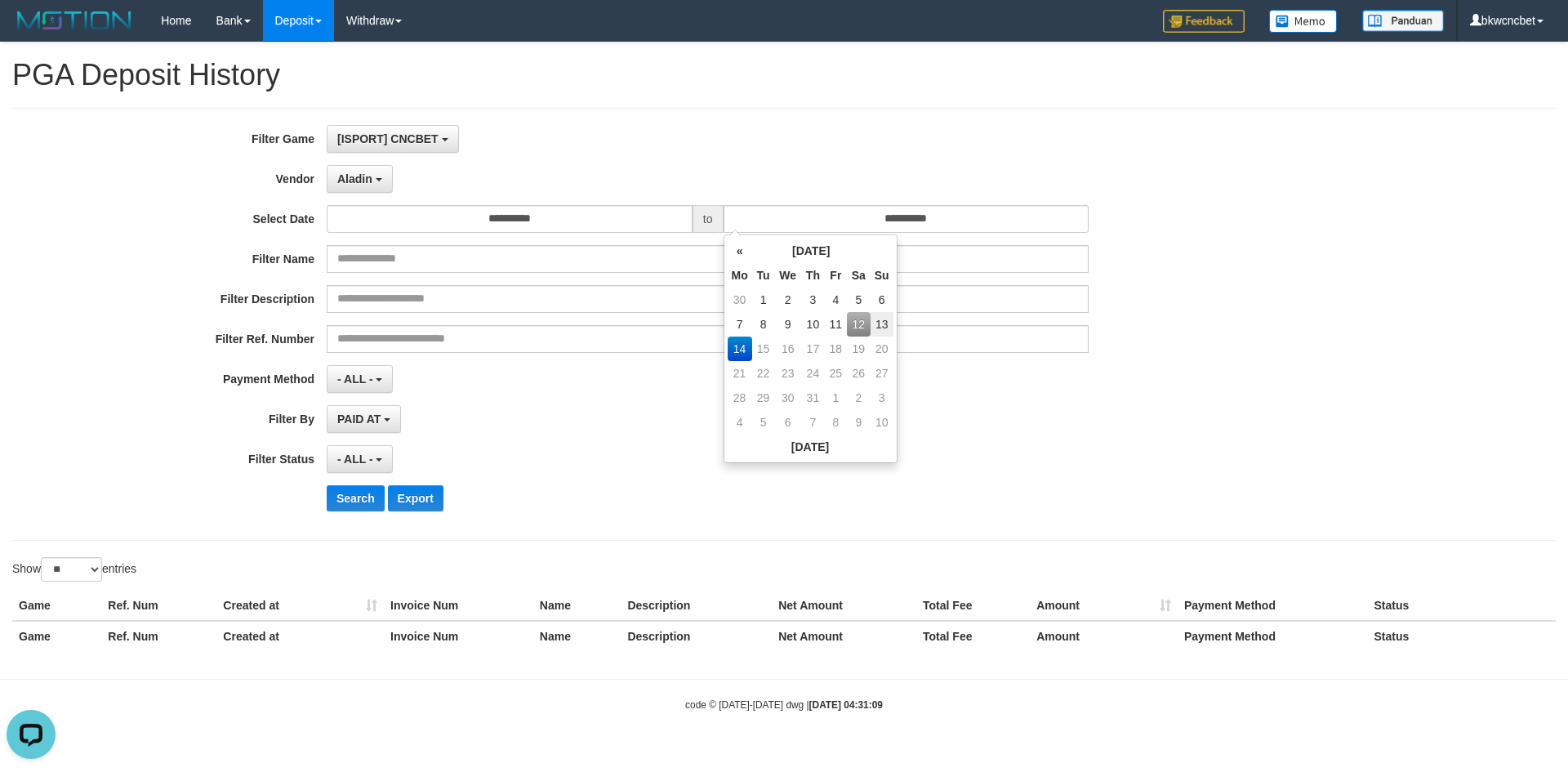 click on "12" at bounding box center [858, 324] 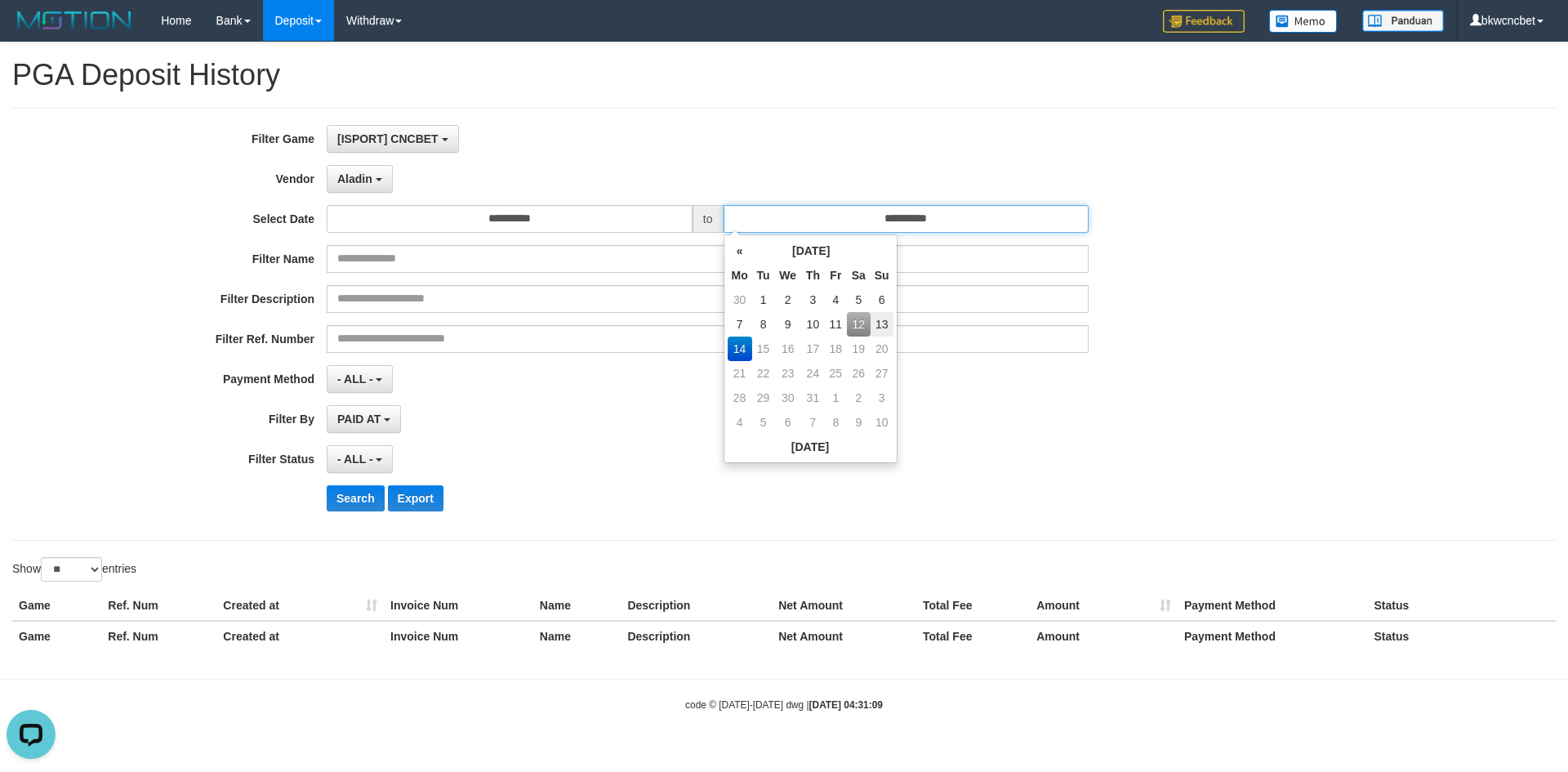 type on "**********" 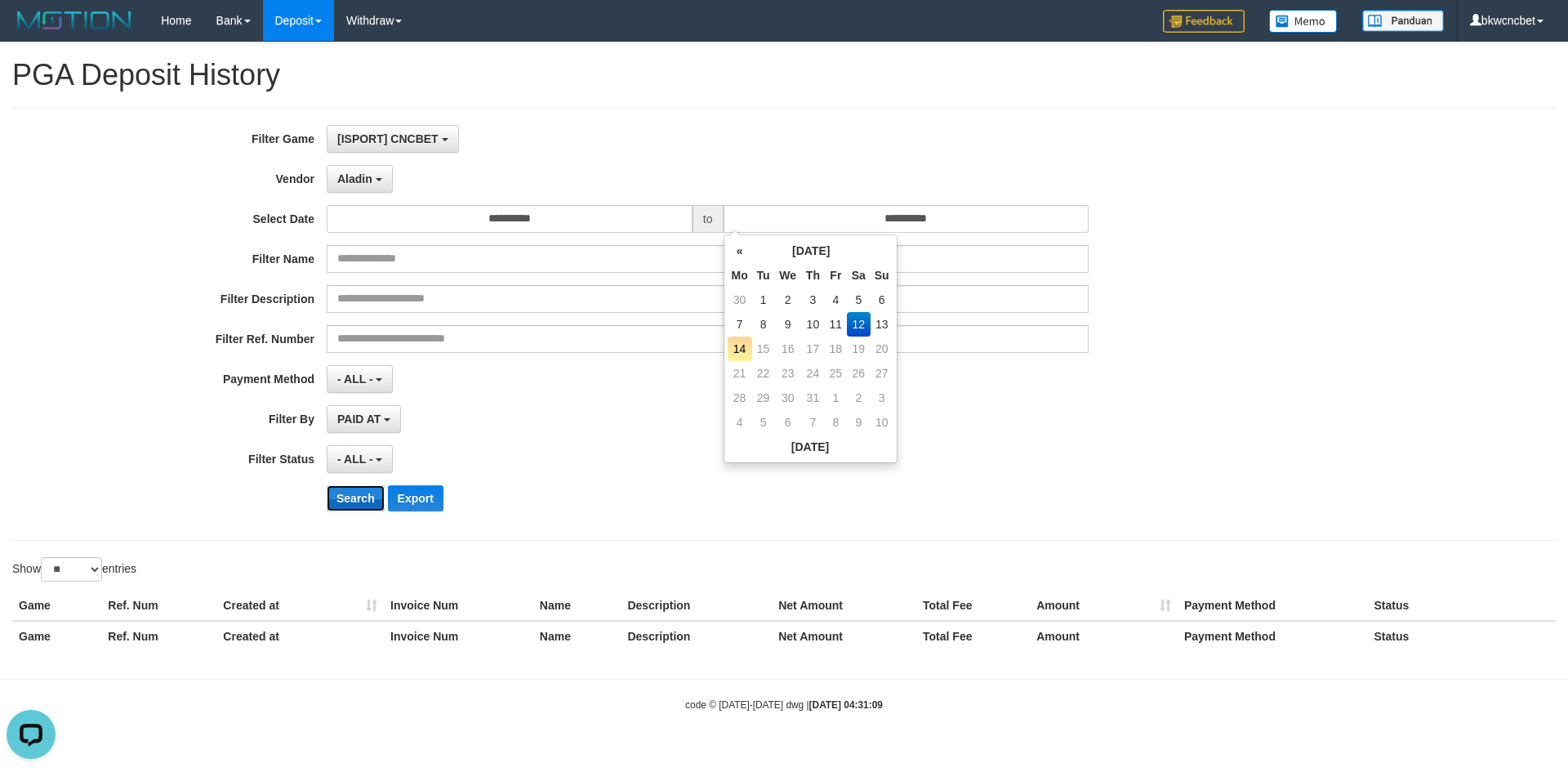 click on "Search" at bounding box center [355, 498] 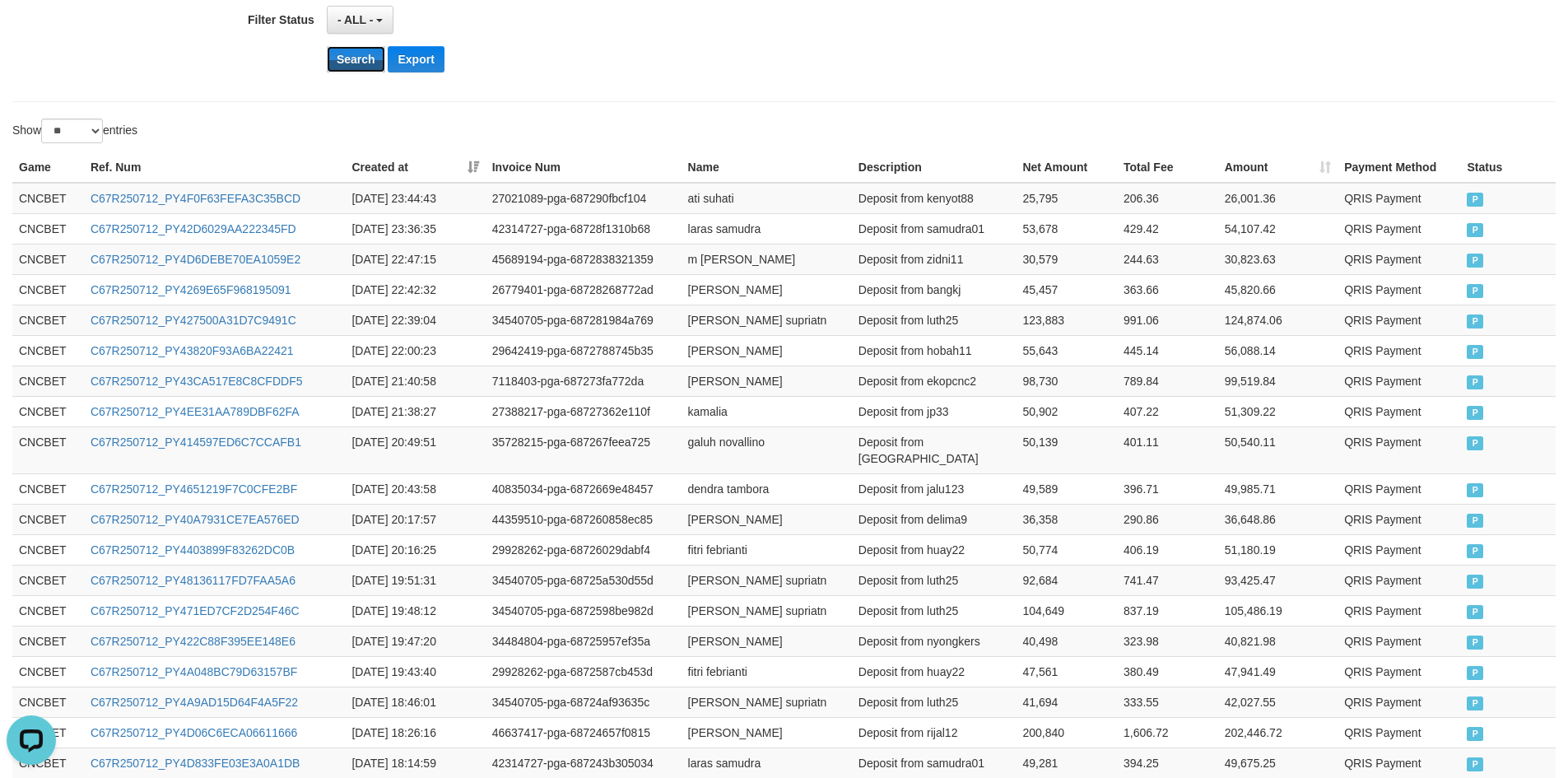 scroll, scrollTop: 771, scrollLeft: 0, axis: vertical 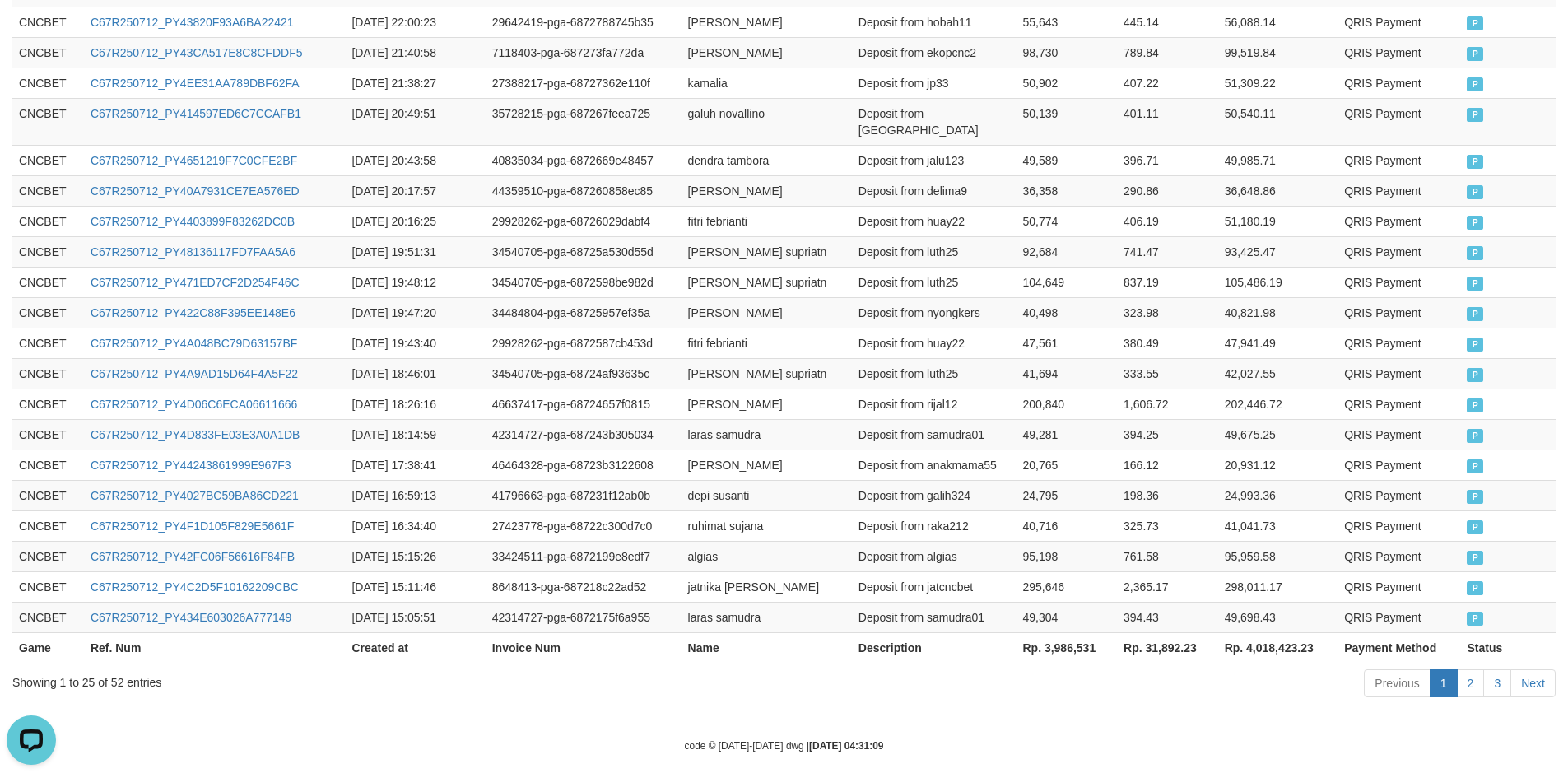 click on "Rp. 3,986,531" at bounding box center [1066, 647] 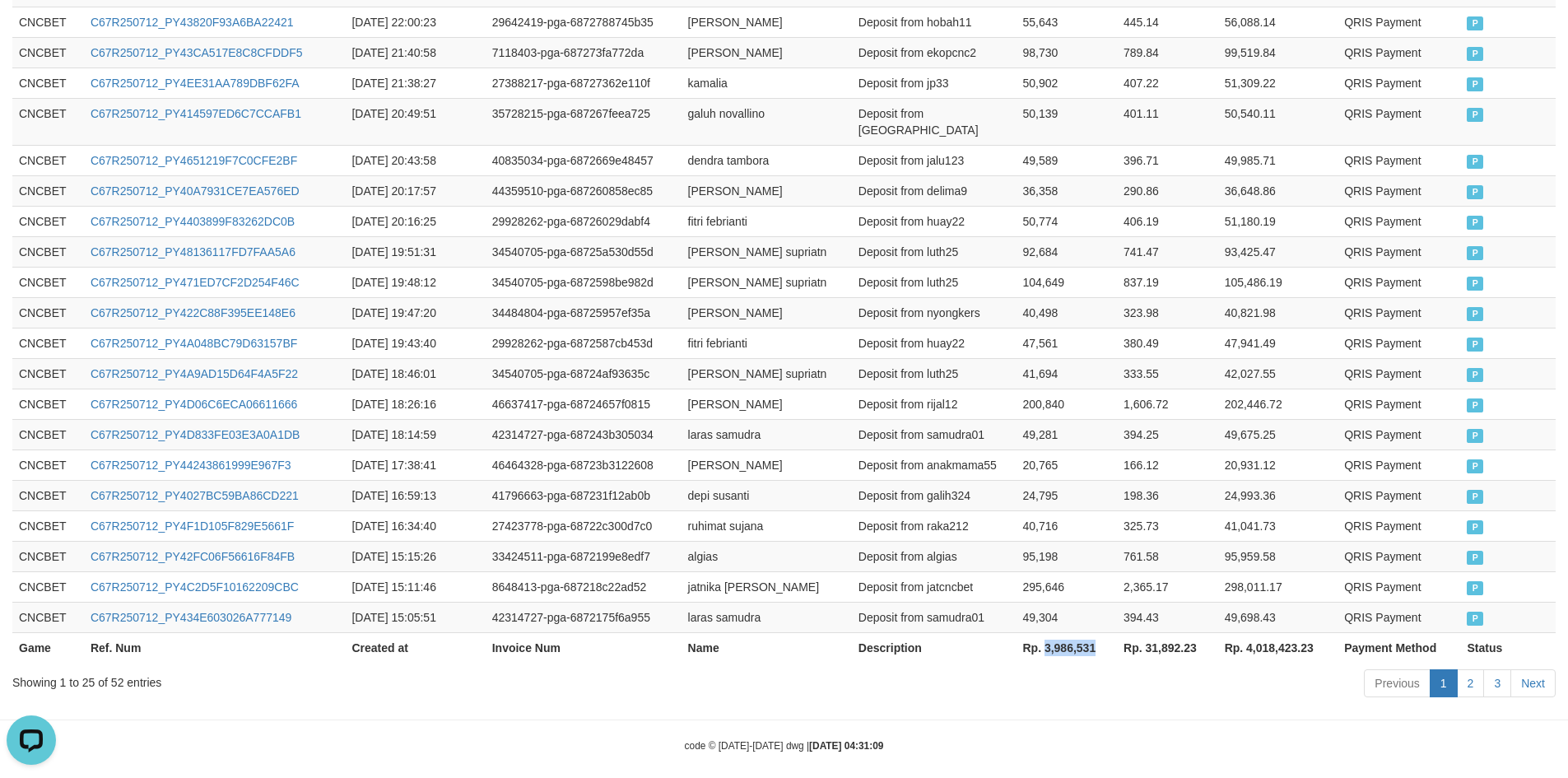 click on "Rp. 3,986,531" at bounding box center [1066, 647] 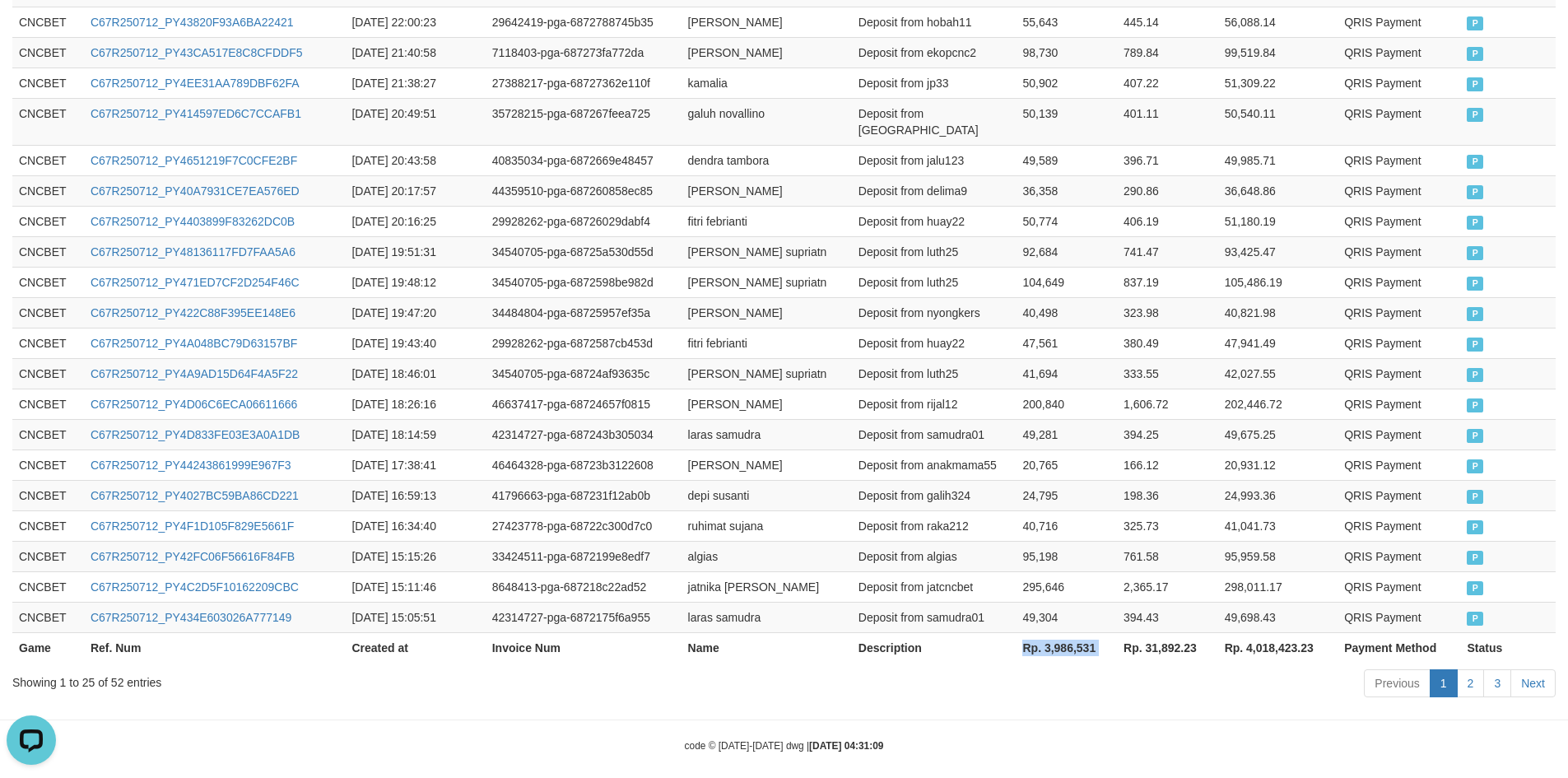 drag, startPoint x: 1056, startPoint y: 639, endPoint x: 1538, endPoint y: 634, distance: 482.0259 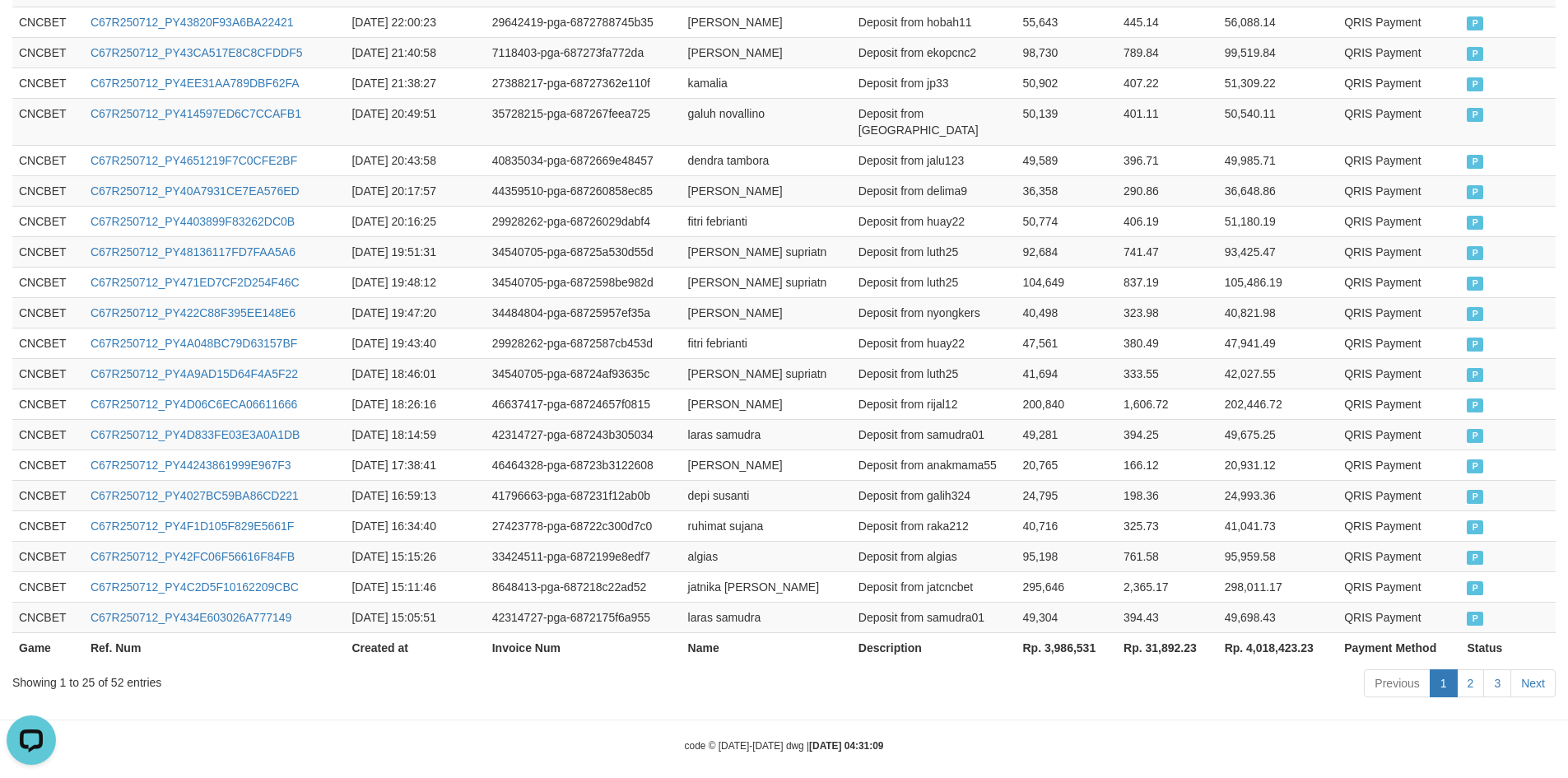click on "Showing 1 to 25 of 52 entries" at bounding box center [327, 679] 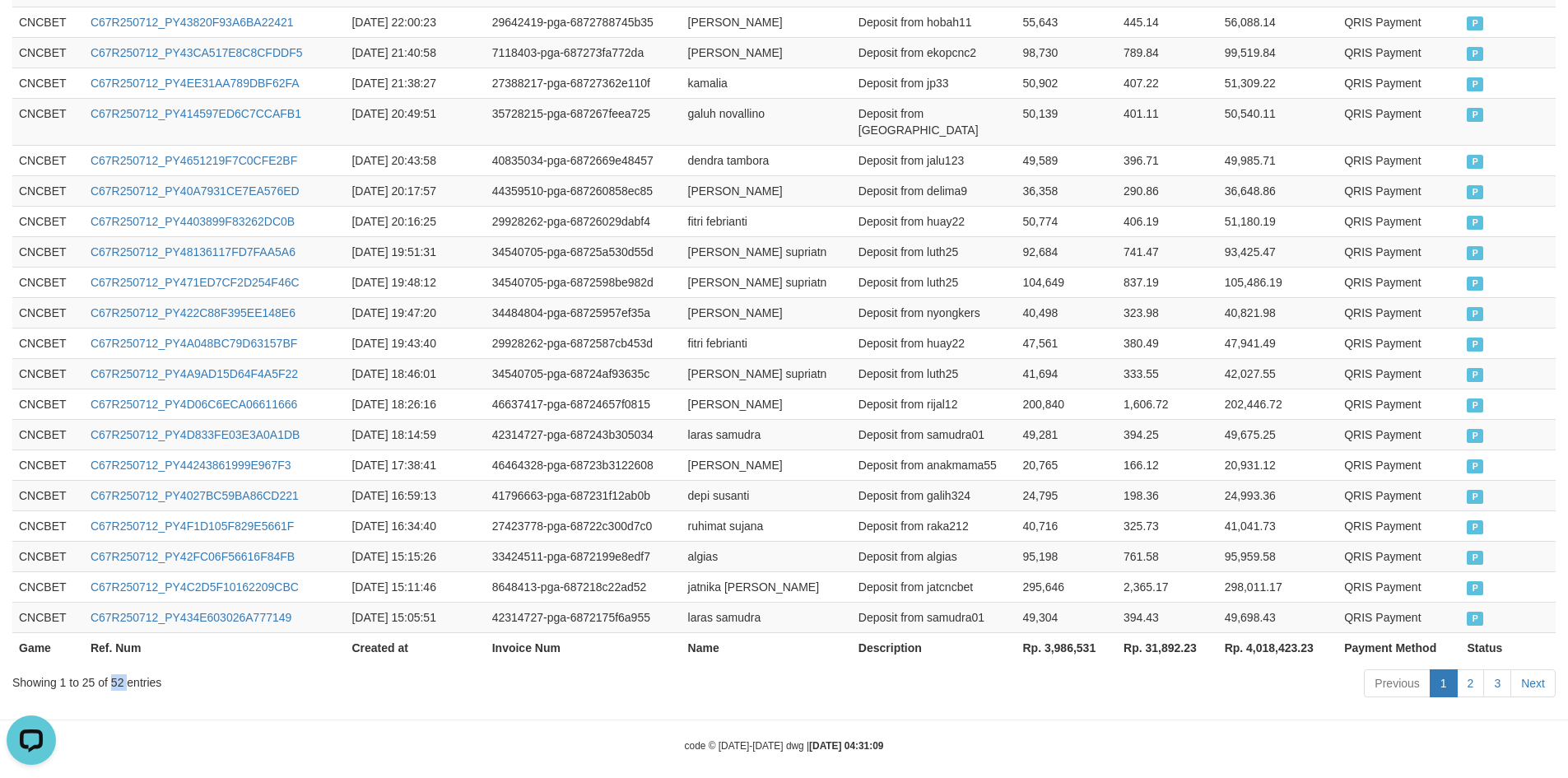 click on "Showing 1 to 25 of 52 entries" at bounding box center (327, 679) 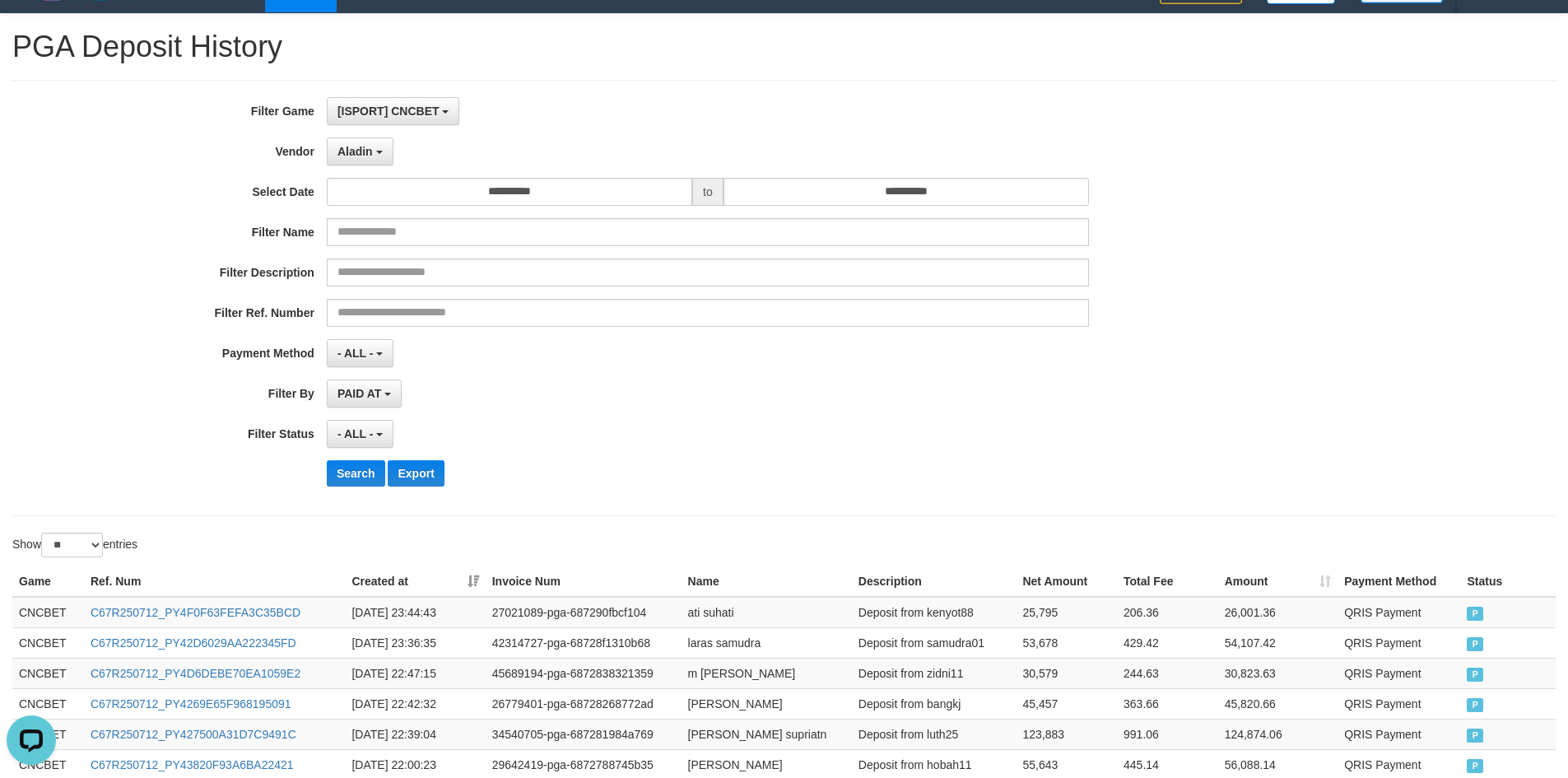 scroll, scrollTop: 0, scrollLeft: 0, axis: both 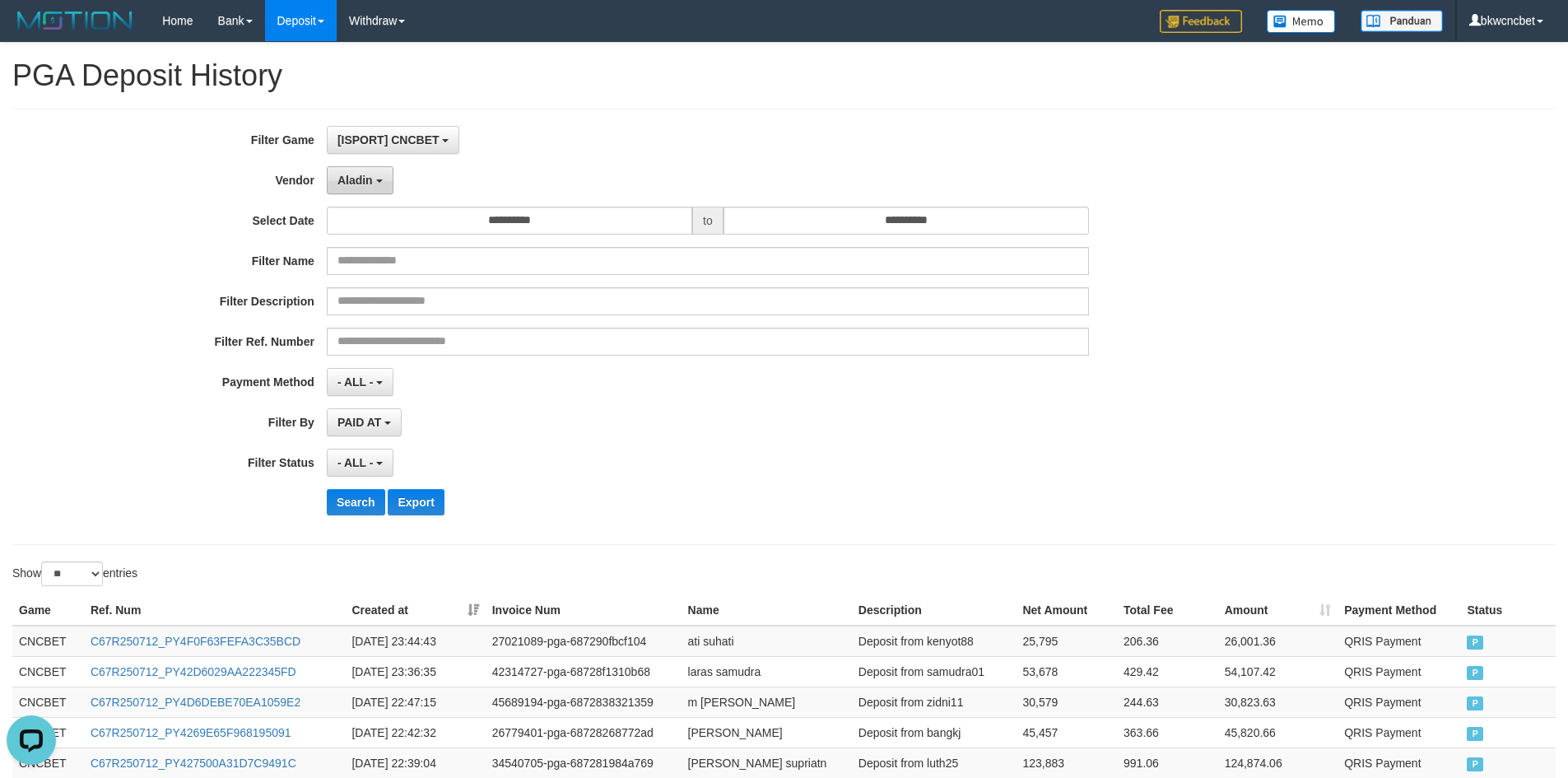 click on "Aladin" at bounding box center (360, 180) 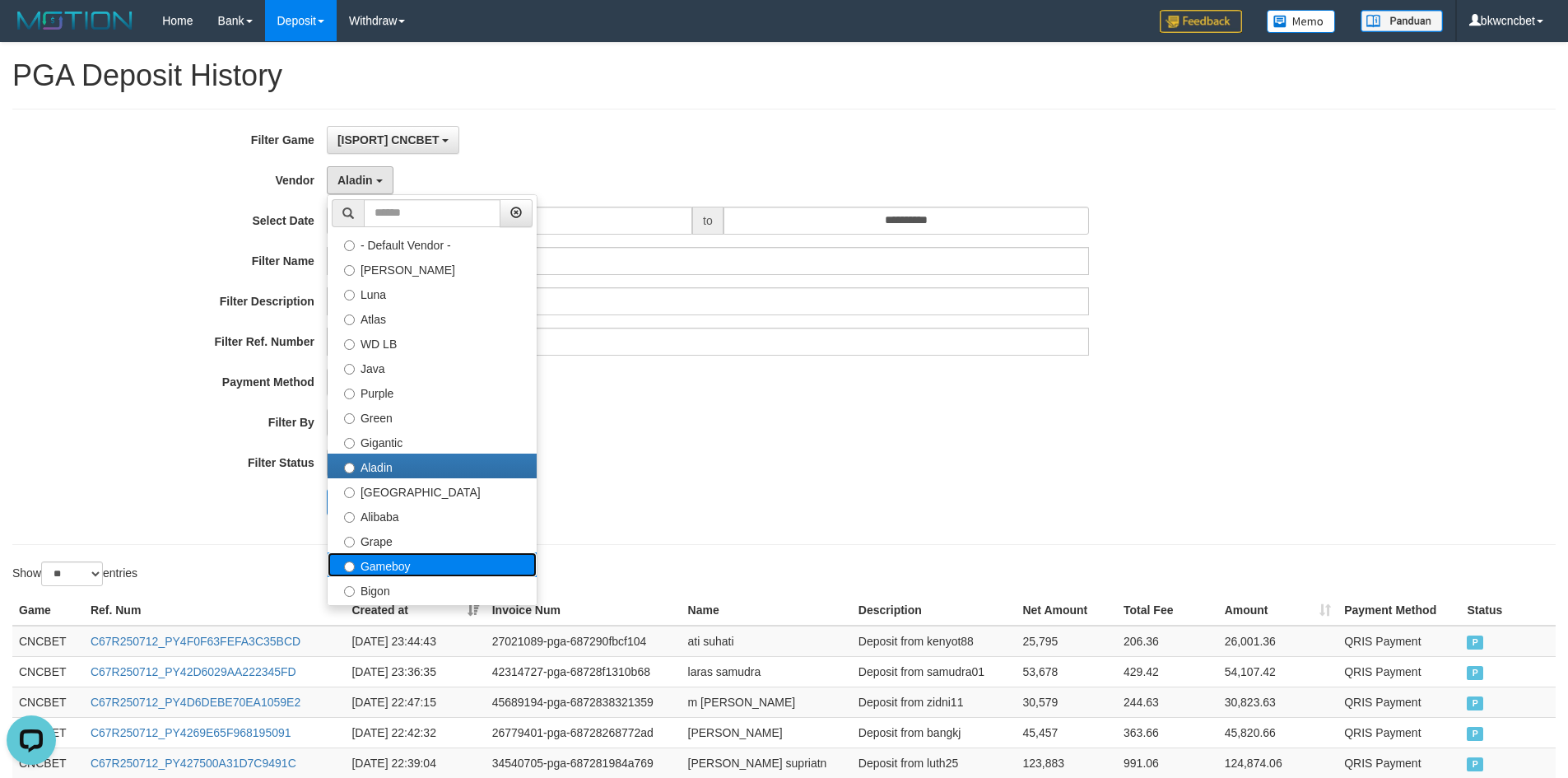 click on "Gameboy" at bounding box center (432, 565) 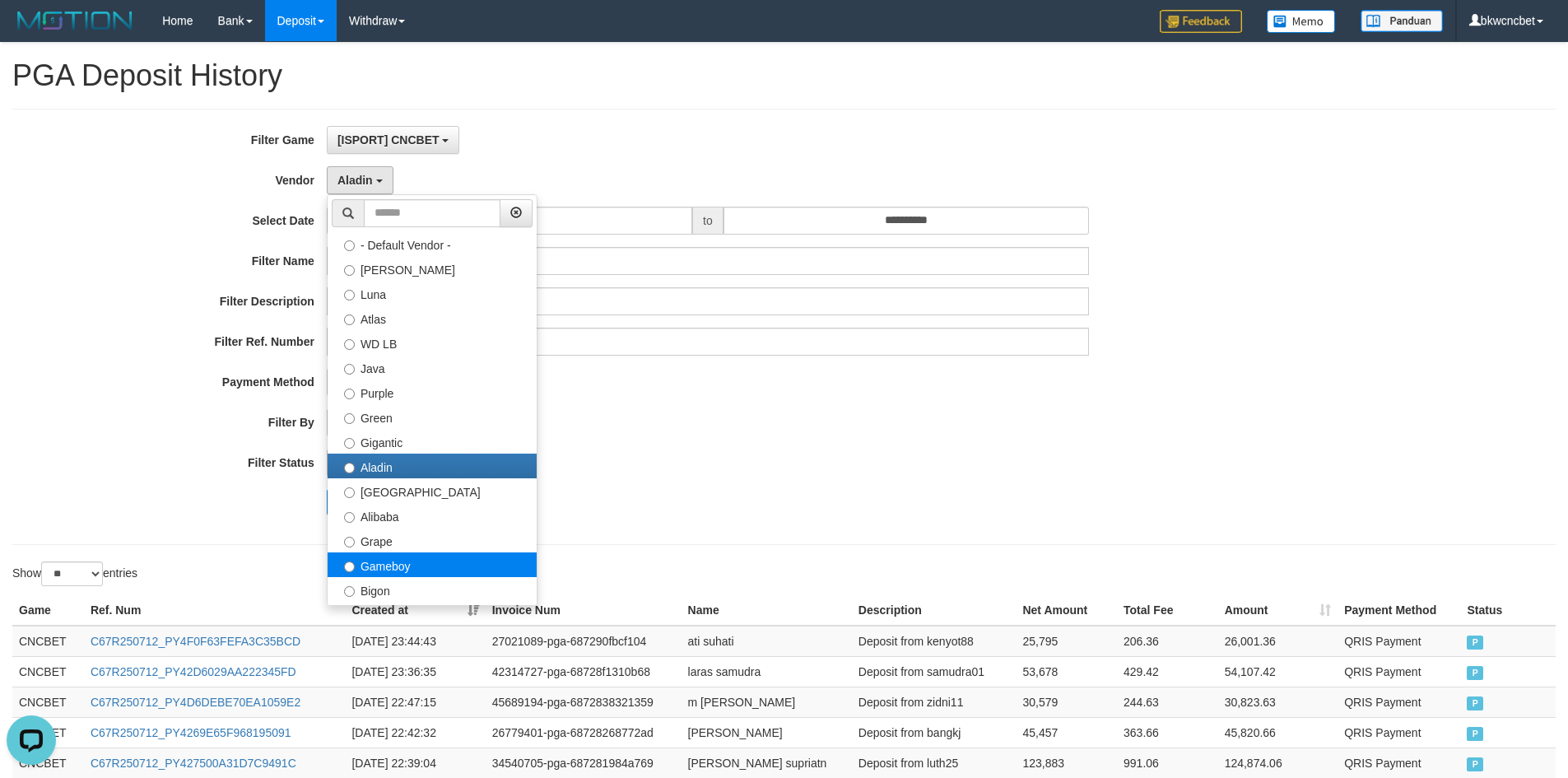 select on "**********" 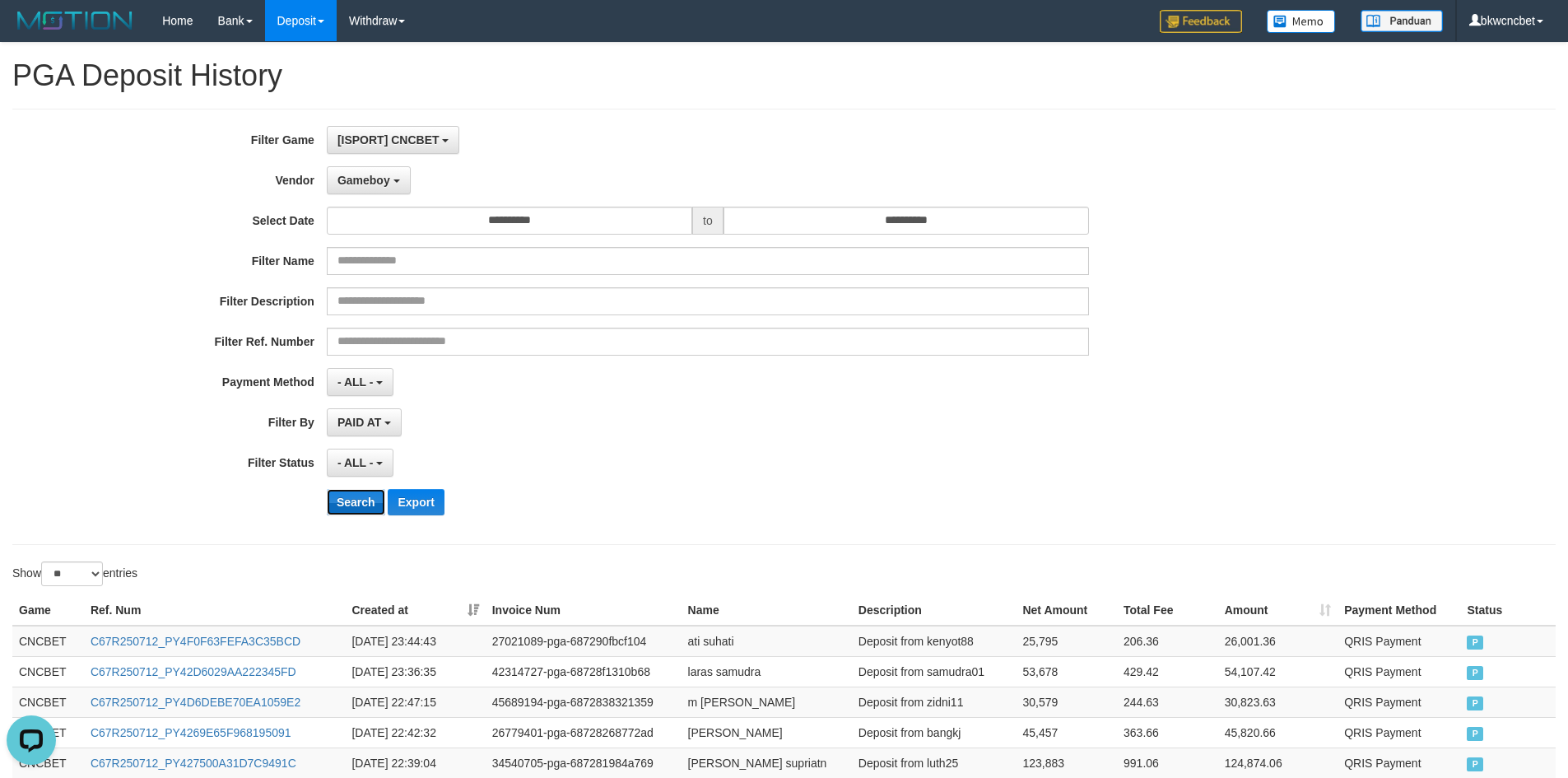 click on "Search" at bounding box center (356, 502) 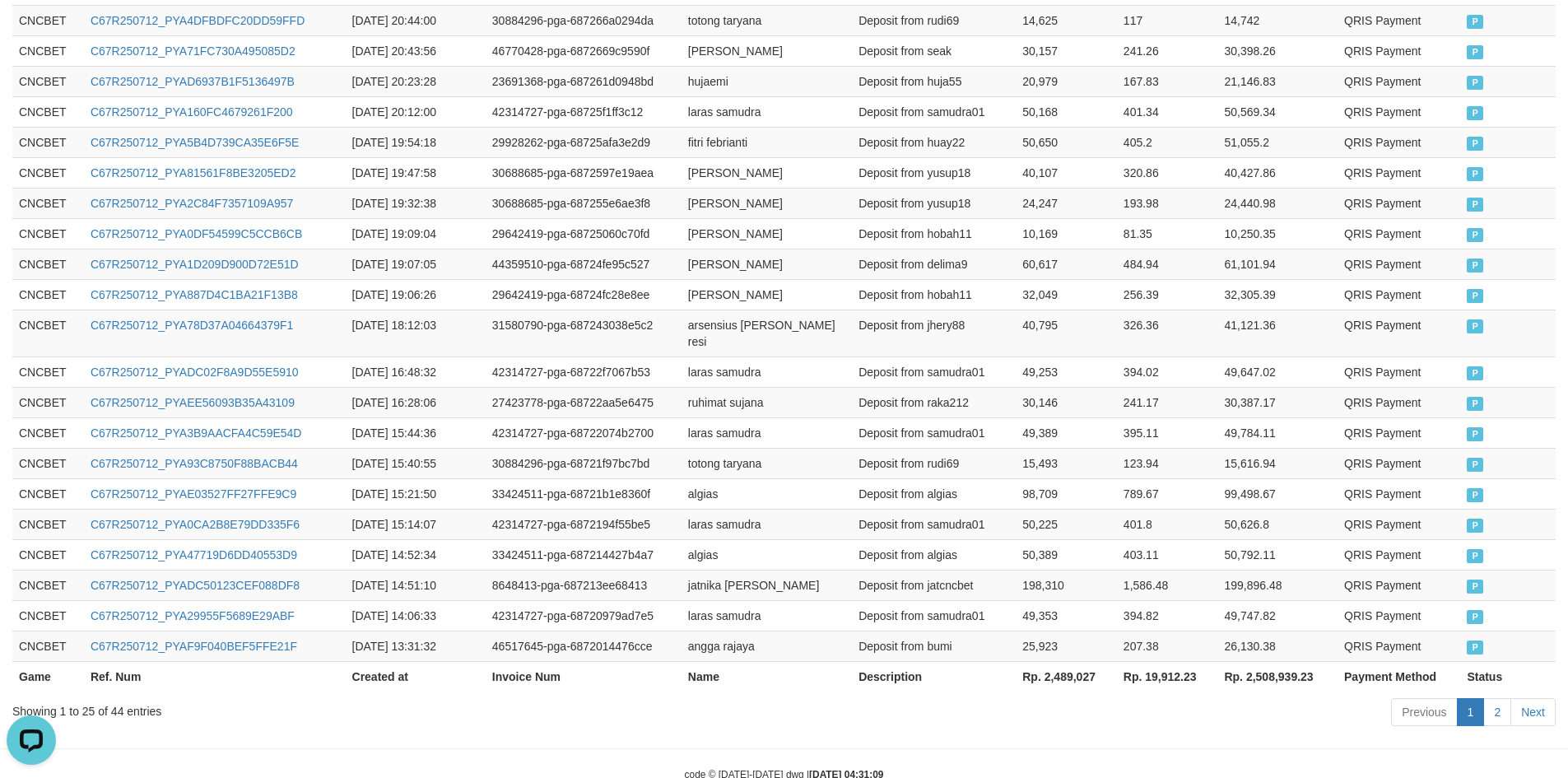 scroll, scrollTop: 771, scrollLeft: 0, axis: vertical 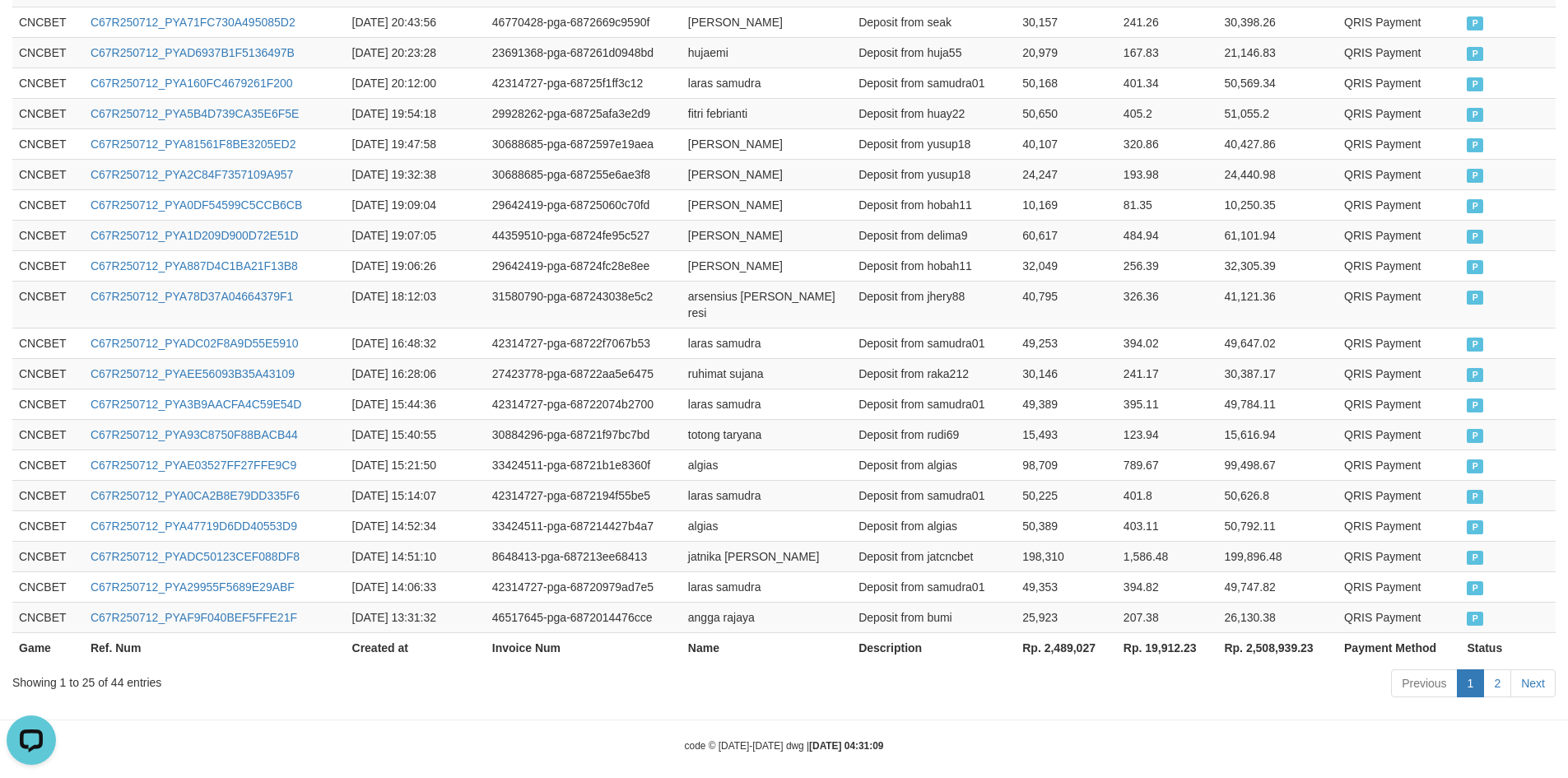 click on "Game Ref. Num Created at Invoice Num Name Description Net Amount Total Fee Amount Payment Method Status
Game Ref. Num Created at Invoice Num Name Description Rp. 2,489,027 Rp. 19,912.23 Rp. 2,508,939.23 Payment Method Status
CNCBET C67R250712_PYADF865A6C2F2EBCB7 [DATE] 23:07:45 42314727-pga-687288514bc0d laras samudra Deposit from samudra01 50,106 400.85 50,506.85 QRIS Payment P   CNCBET C67R250712_PYAC26D8AD50BE390ED [DATE] 22:16:44 42314727-pga-68727c5c632f7 laras samudra Deposit from samudra01 50,006 400.05 50,406.05 QRIS Payment P   CNCBET C67R250712_PYAF4A0E1F81CFCFF78 [DATE] 22:01:16 43338051-pga-687278bc9695f ali mustofa Deposit from bhejo100 22,131 177.05 22,308.05 QRIS Payment P   CNCBET C67R250712_PYAC9F15684B03CCD6A [DATE] 21:54:29 27388217-pga-68727725871a7 kamalia Deposit from jp33 50,129 401.03 50,530.03 QRIS Payment P   CNCBET C67R250712_PYA4DFBDFC20DD59FFD [DATE] 20:44:00 30884296-pga-687266a0294da totong taryana Deposit from rudi69 14,625 117 P" at bounding box center [784, 243] 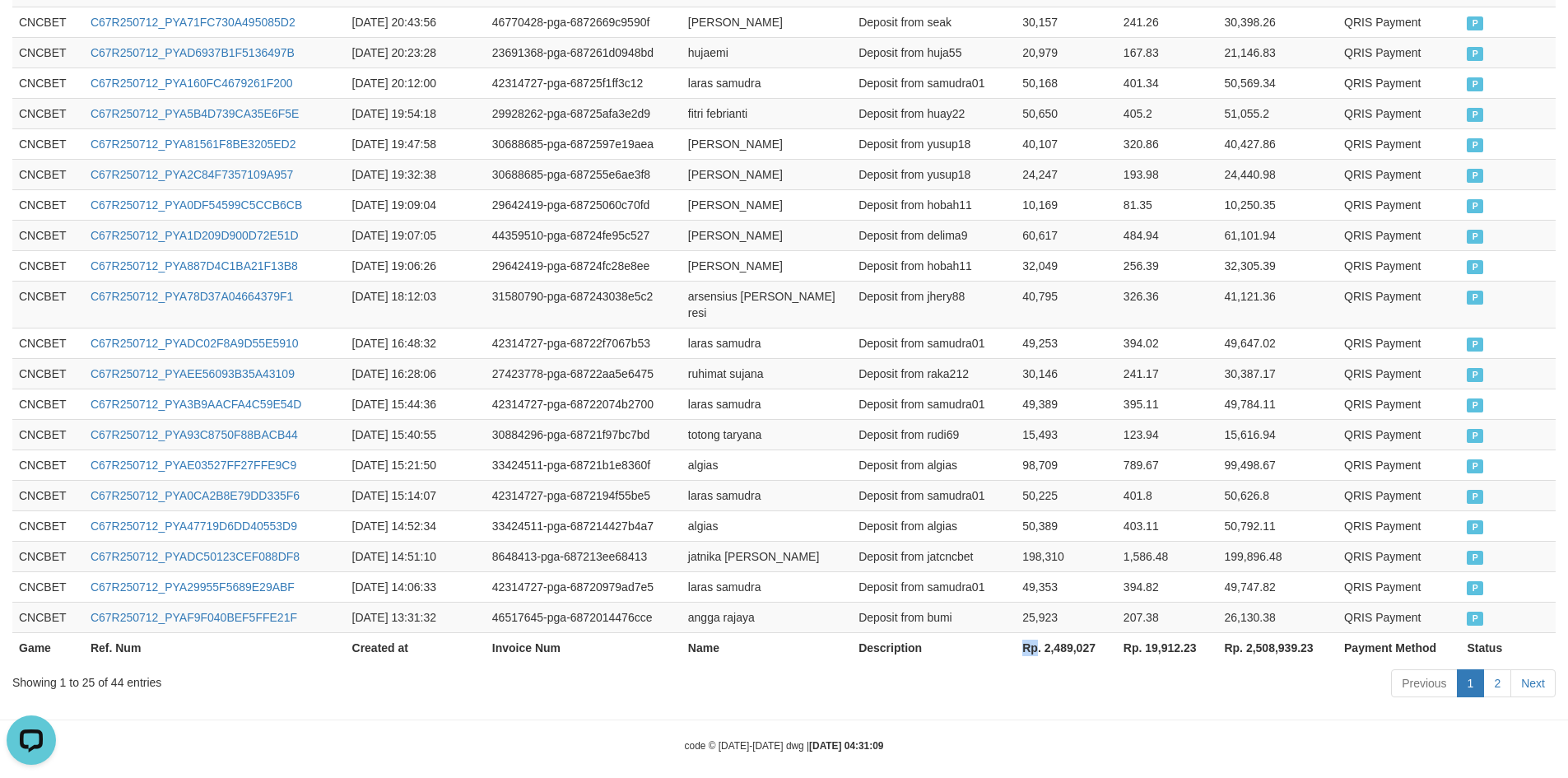 click on "Rp. 2,489,027" at bounding box center (1066, 647) 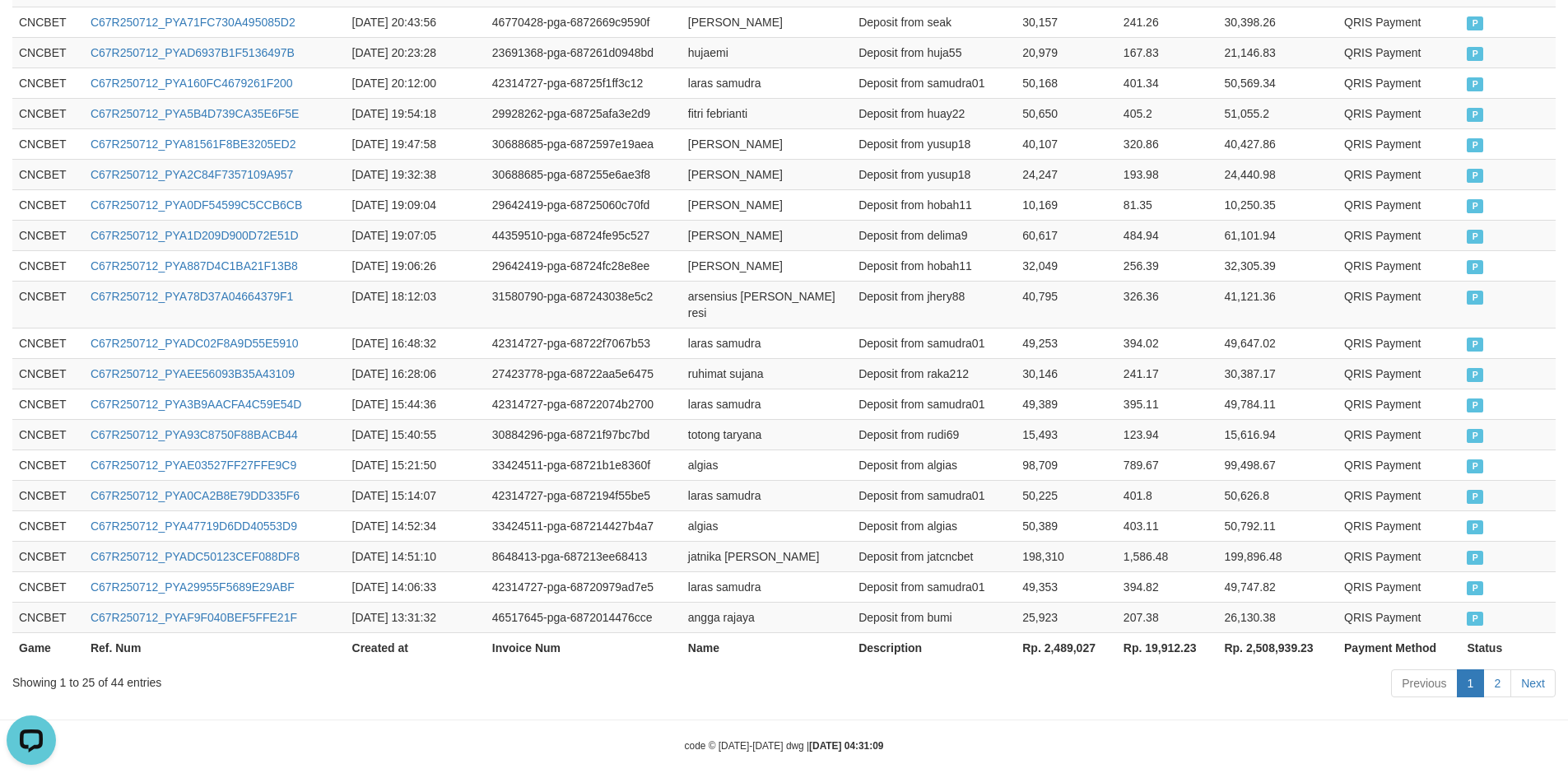 click on "Description" at bounding box center (933, 647) 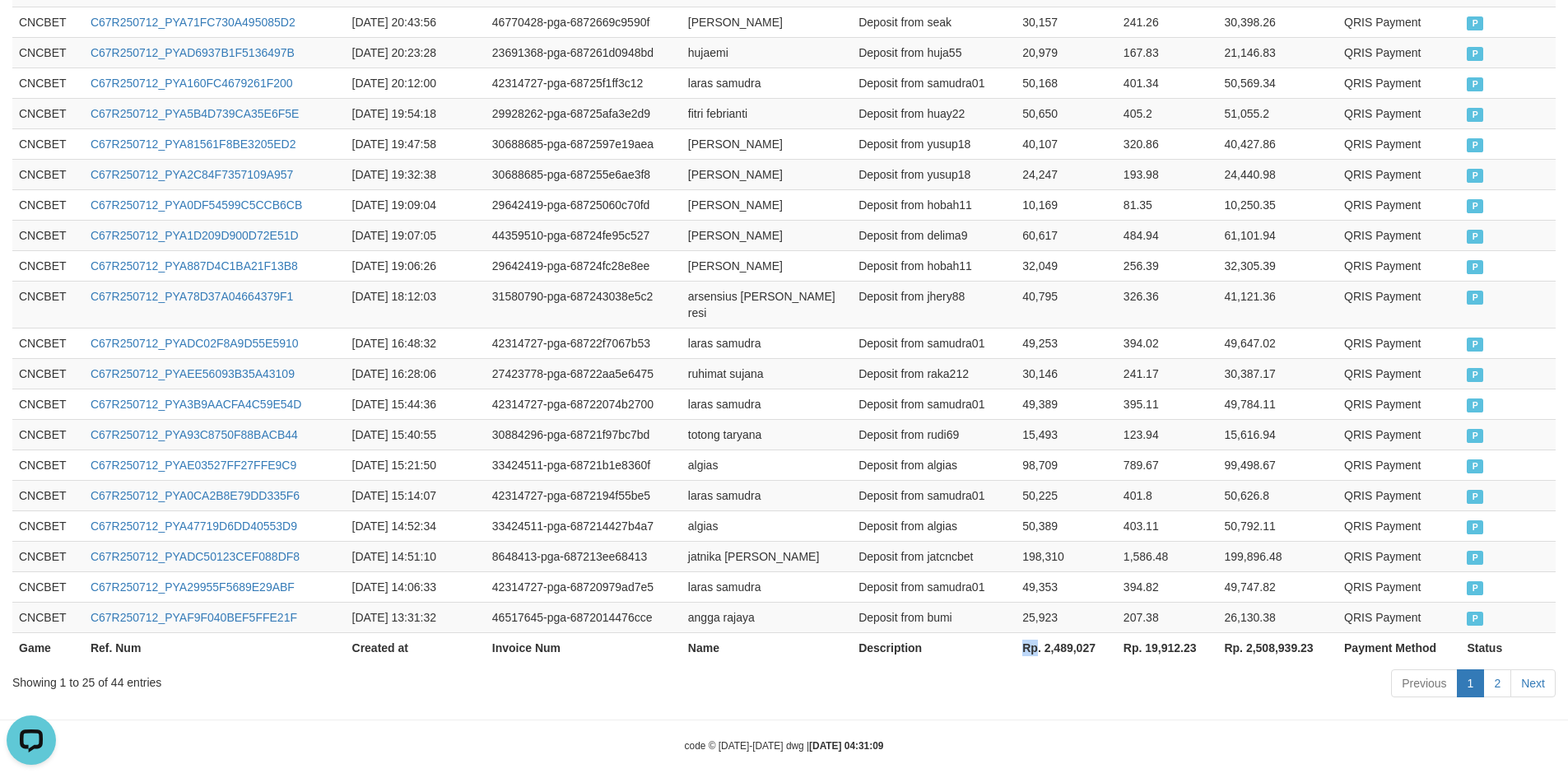click on "Rp. 2,489,027" at bounding box center [1066, 647] 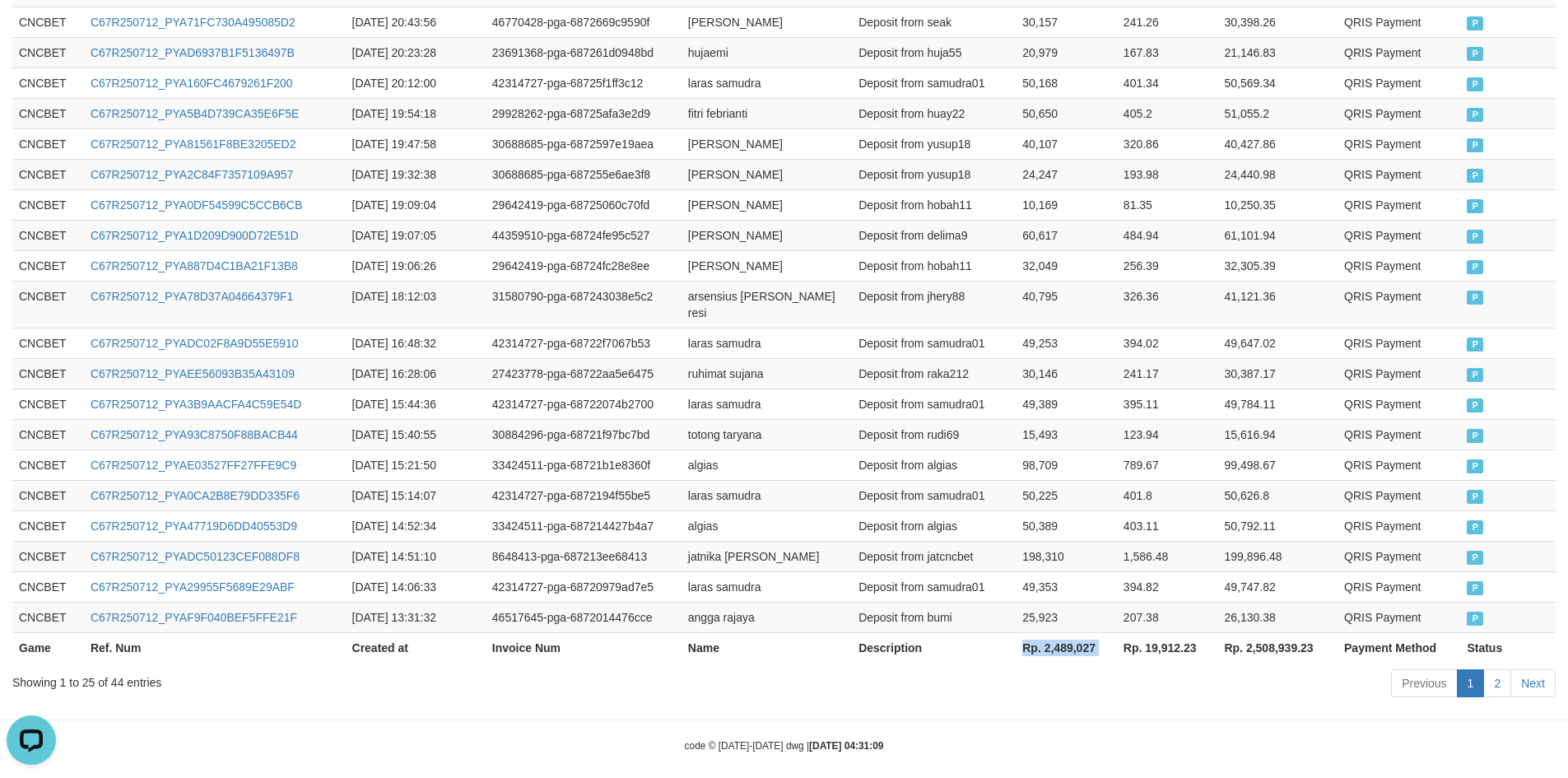 click on "Rp. 2,489,027" at bounding box center (1066, 647) 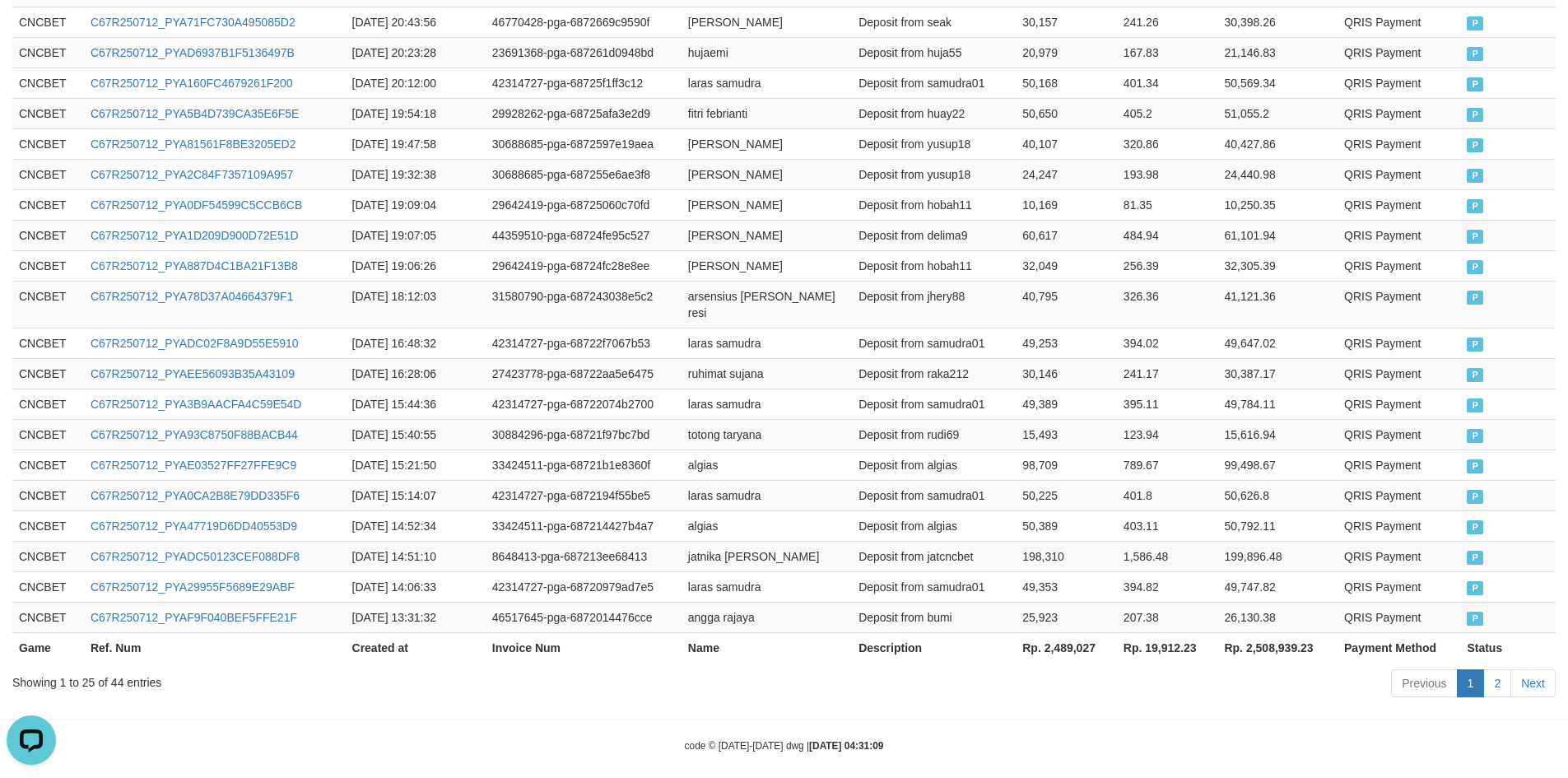 click on "Showing 1 to 25 of 44 entries" at bounding box center [327, 679] 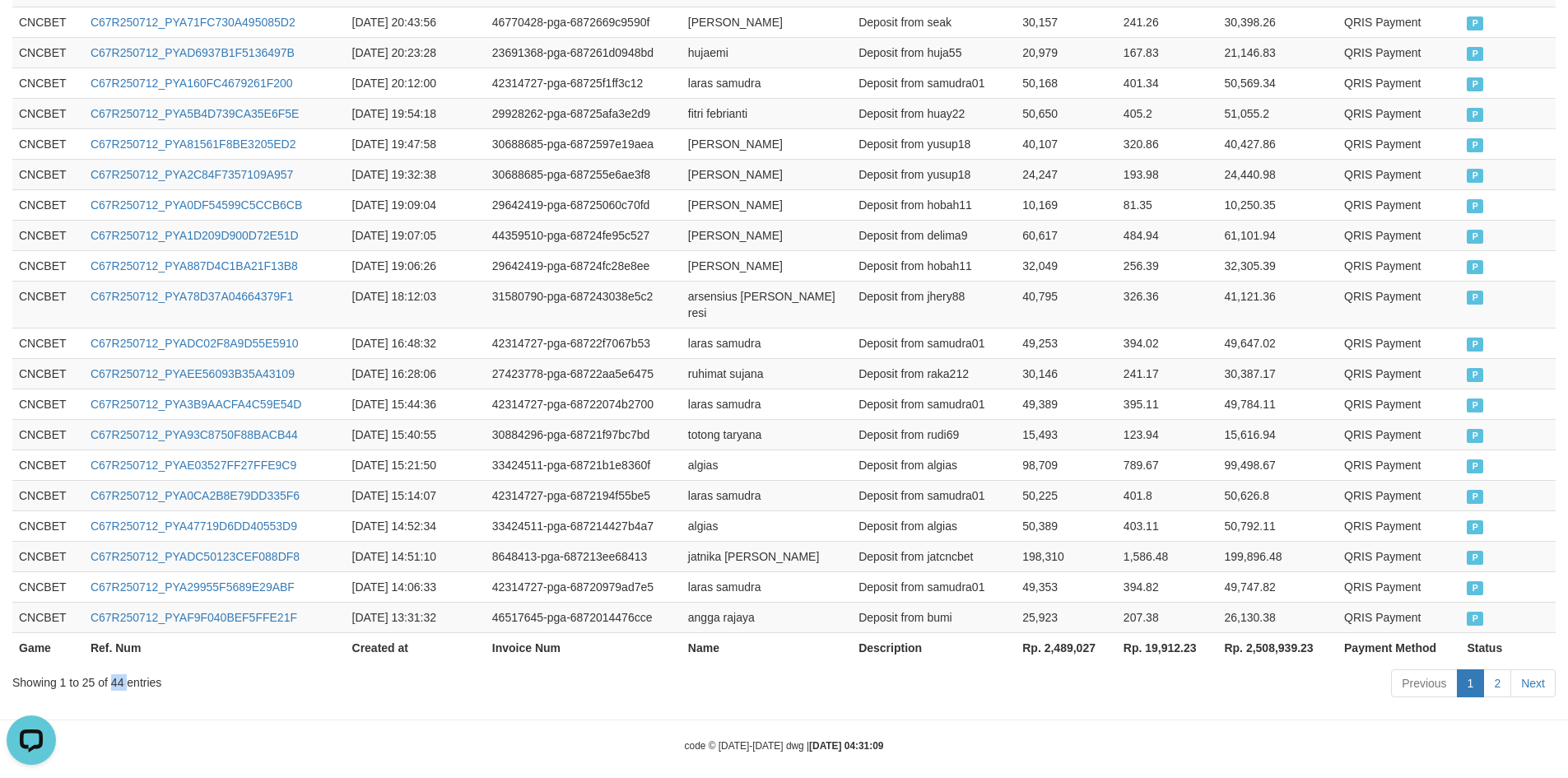 click on "Showing 1 to 25 of 44 entries" at bounding box center (327, 679) 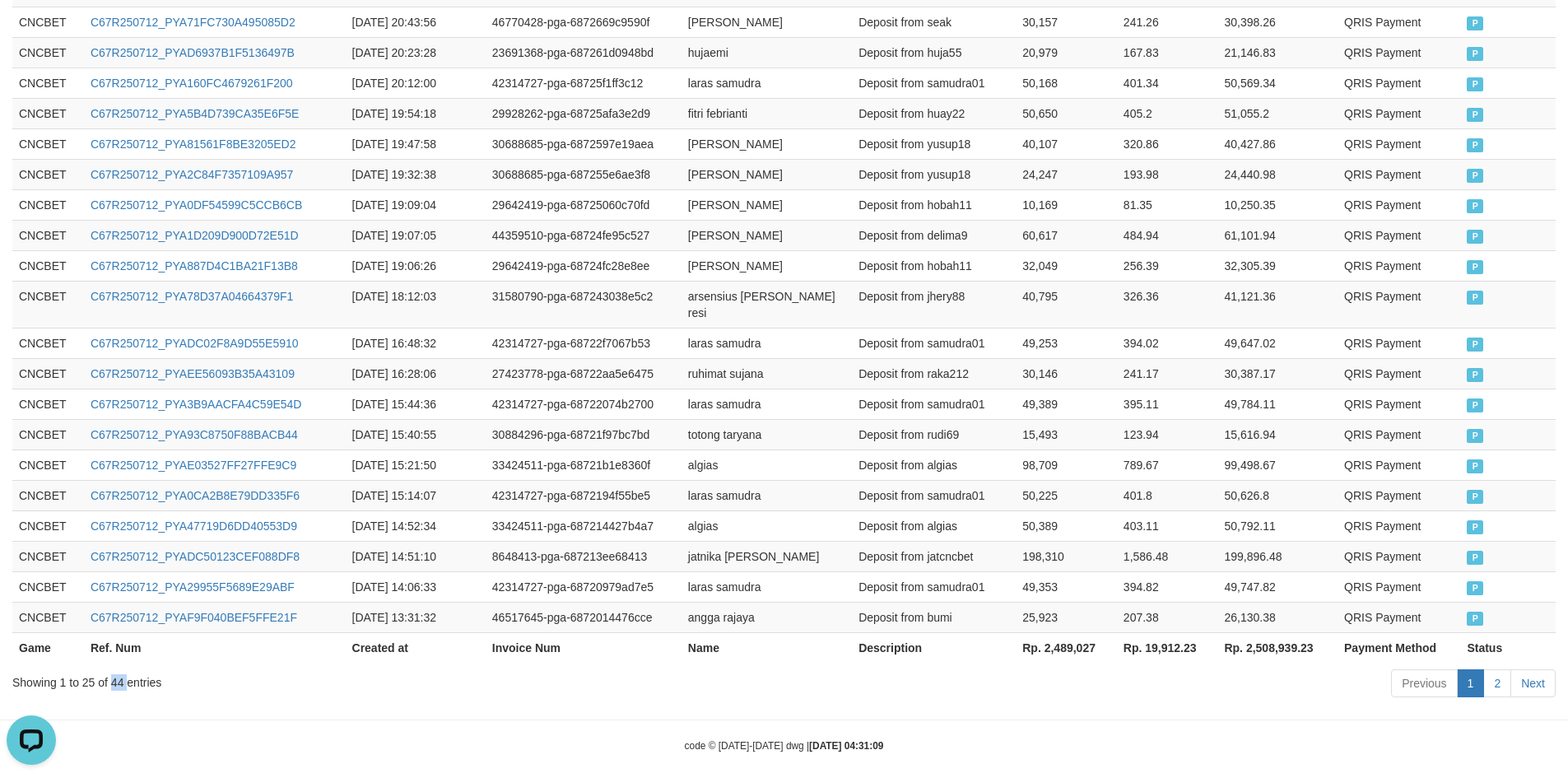 copy on "44" 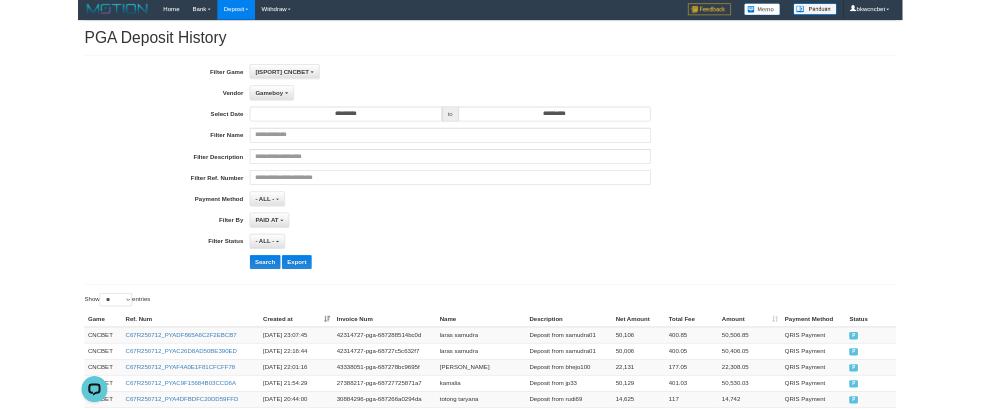 scroll, scrollTop: 0, scrollLeft: 0, axis: both 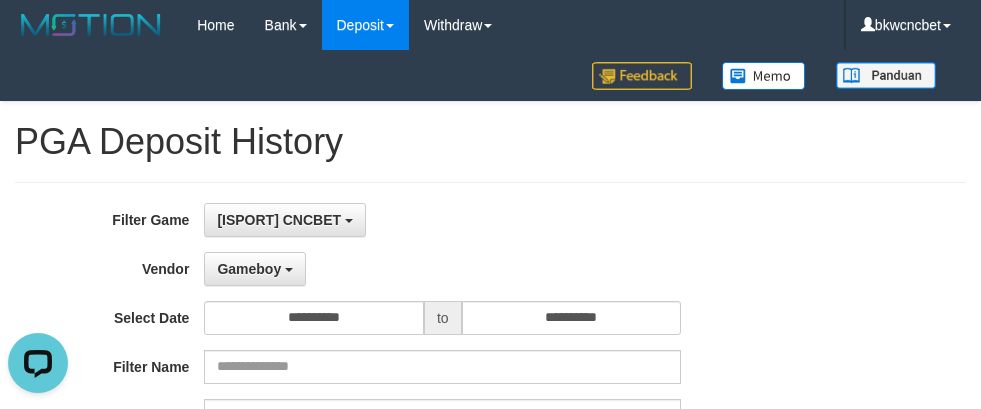 click on "Gameboy    - Default Vendor -  [PERSON_NAME]  Atlas  WD LB  Java  Purple  Green  Gigantic  Aladin  Dubai  Alibaba  Grape  Gameboy  Bigon  Allstar  Xtr  Gama  IBX11  Selat  Borde  Indahjualpulsa  Lemavo  Gogogoy  Itudo  Yuwanatopup  Sidikgame  Voucher100  Awalpulsa  Lambda  Combo  IBX3 NUANSATOPUP  IBX3 Pusatjualpulsa  IBX3 Itemgame  IBX3 SILAKSA  IBX3 Makmurvoucher  IBX3 MAKMURTOPUP  IBX3 Pilihvoucher" at bounding box center (442, 269) 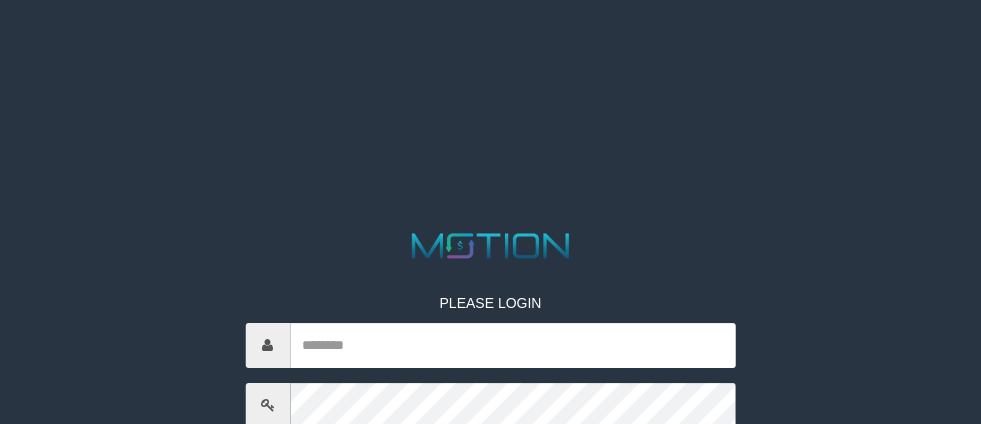 scroll, scrollTop: 0, scrollLeft: 0, axis: both 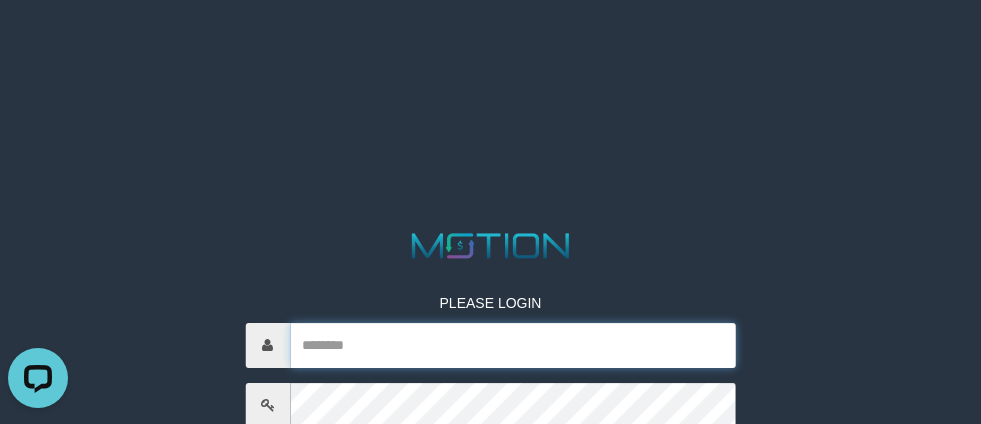 type on "*********" 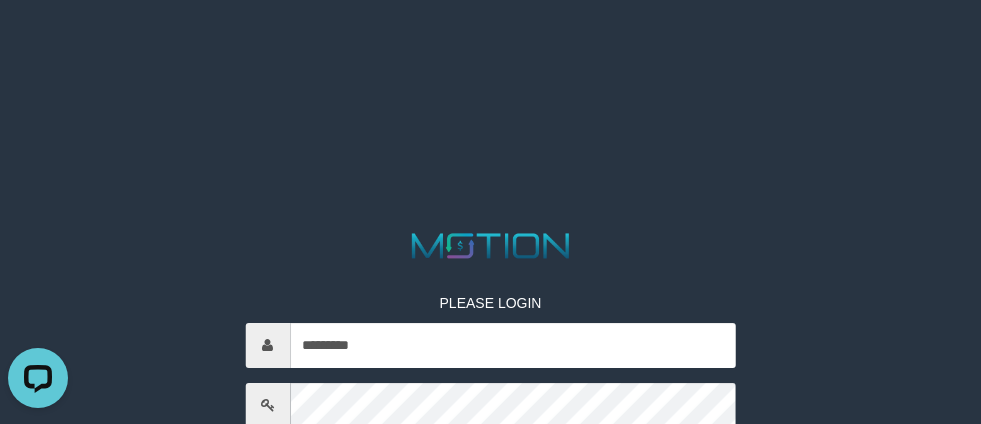 click on "PLEASE LOGIN
*********
Whoops!  We has encountered some problem.
Session lost! You have logged in from another location.
*****
code © 2012-2018 dwg" at bounding box center [490, 25] 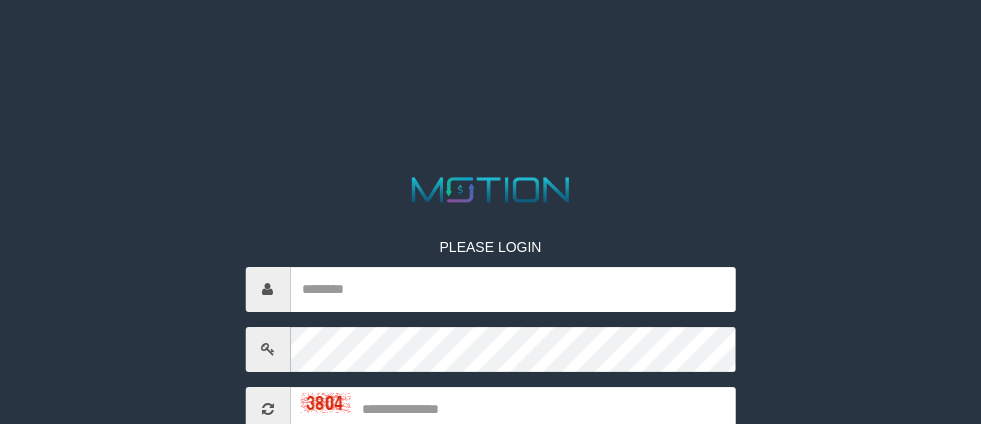 scroll, scrollTop: 0, scrollLeft: 0, axis: both 